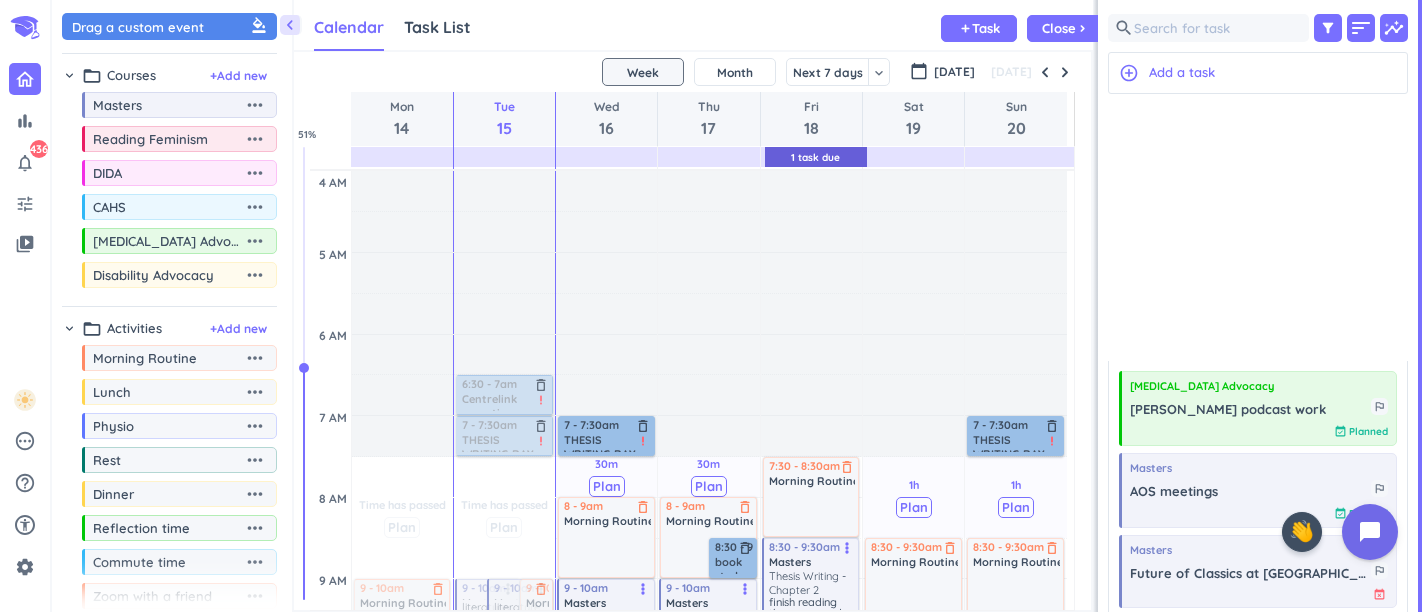 scroll, scrollTop: 0, scrollLeft: 0, axis: both 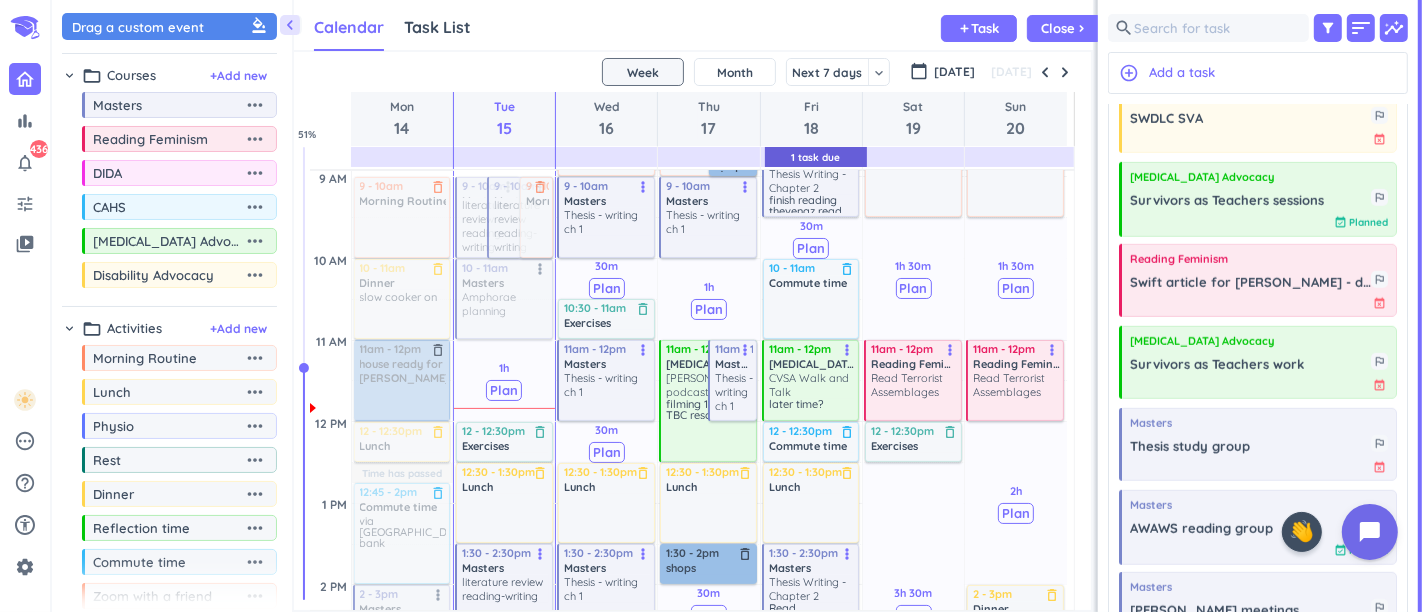 click at bounding box center [503, 299] 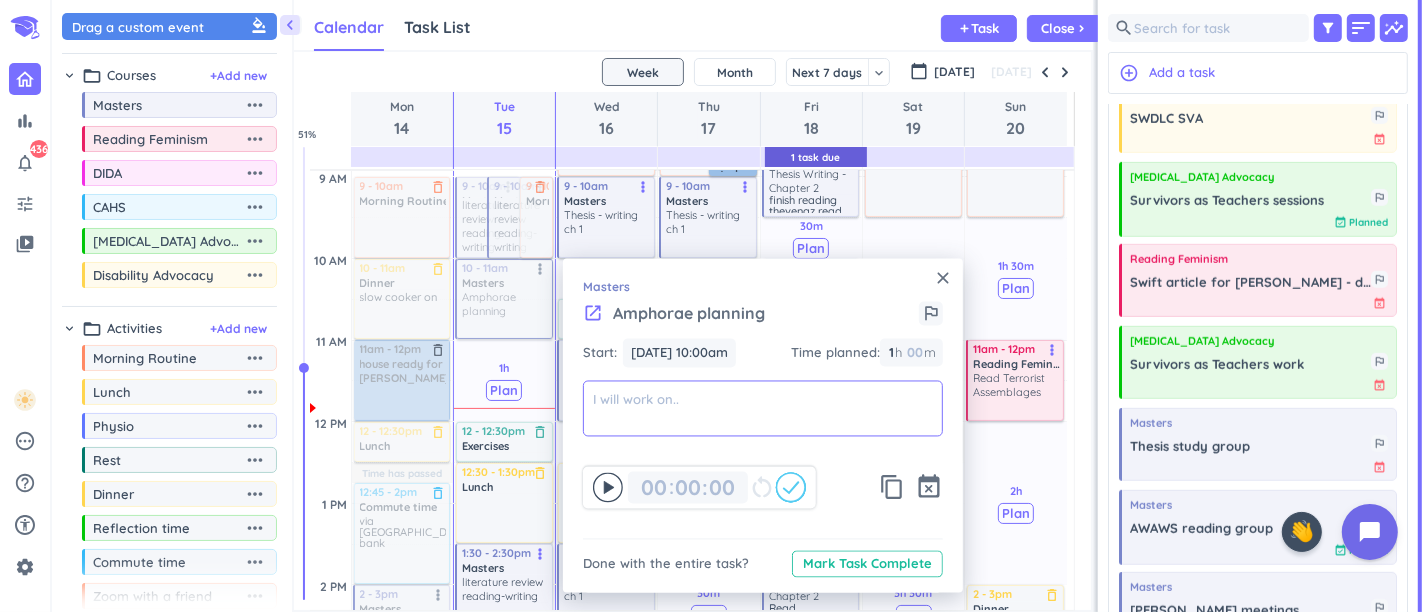 click at bounding box center [763, 408] 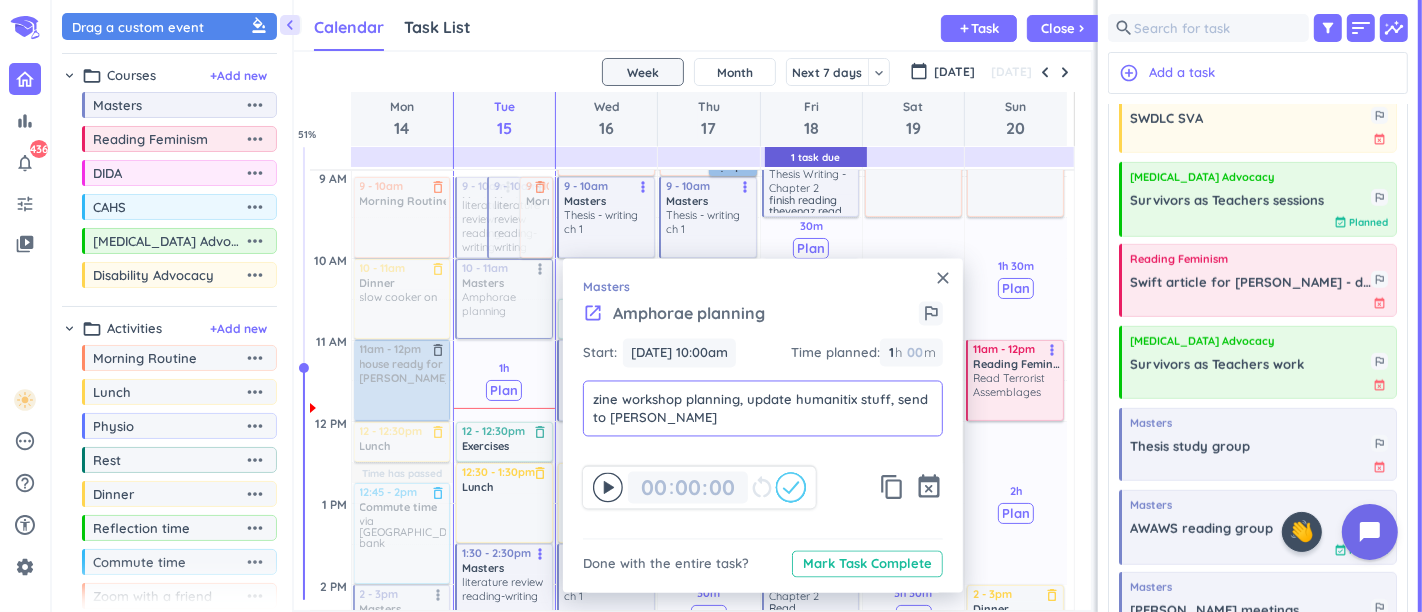 type on "zine workshop planning, update humanitix stuff, send to [PERSON_NAME]" 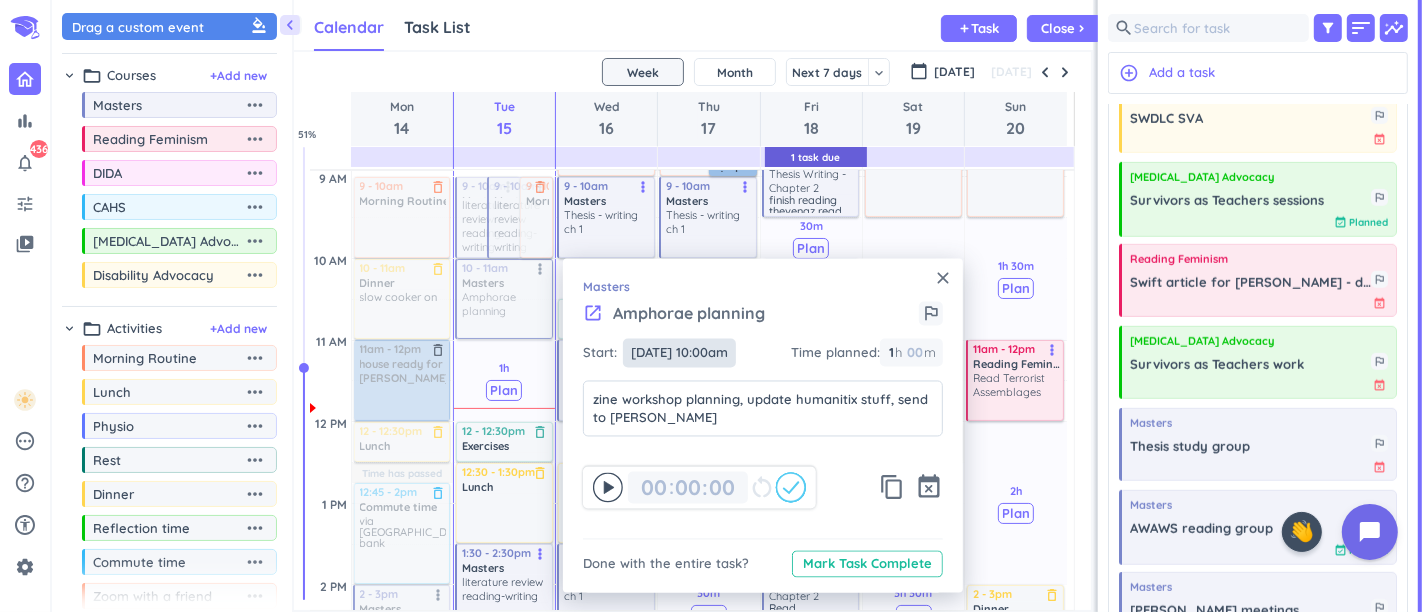 click on "[DATE] 10:00am" at bounding box center (679, 353) 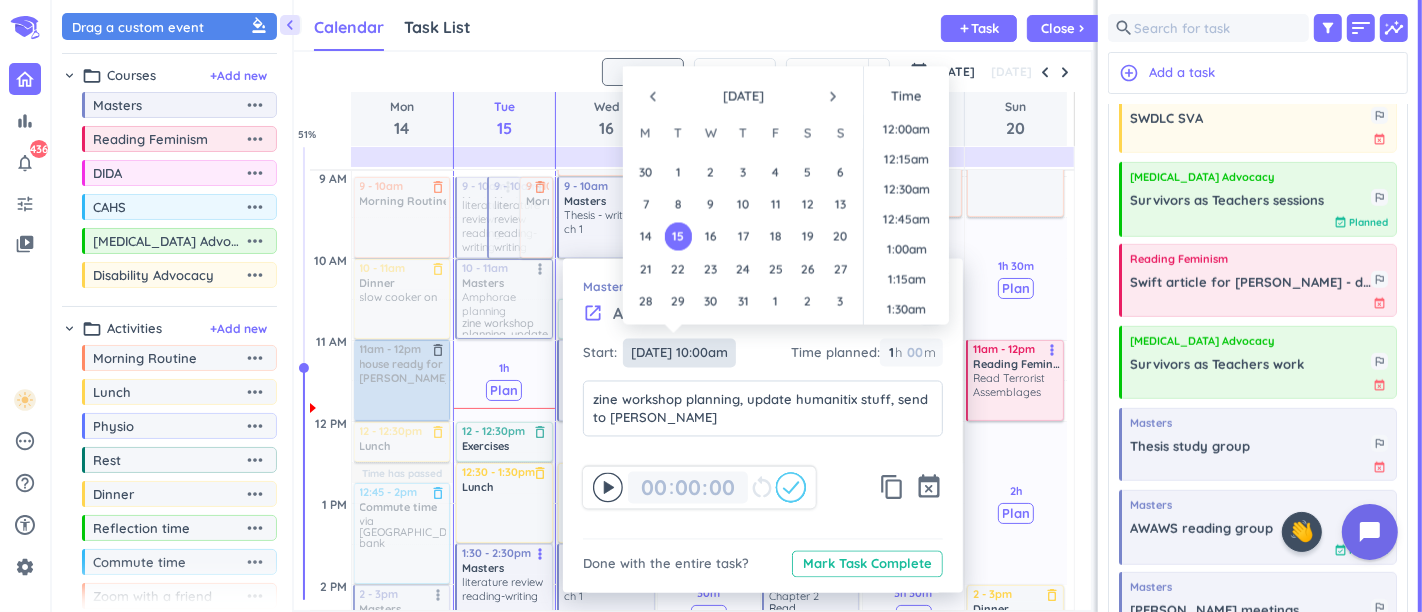 scroll, scrollTop: 1108, scrollLeft: 0, axis: vertical 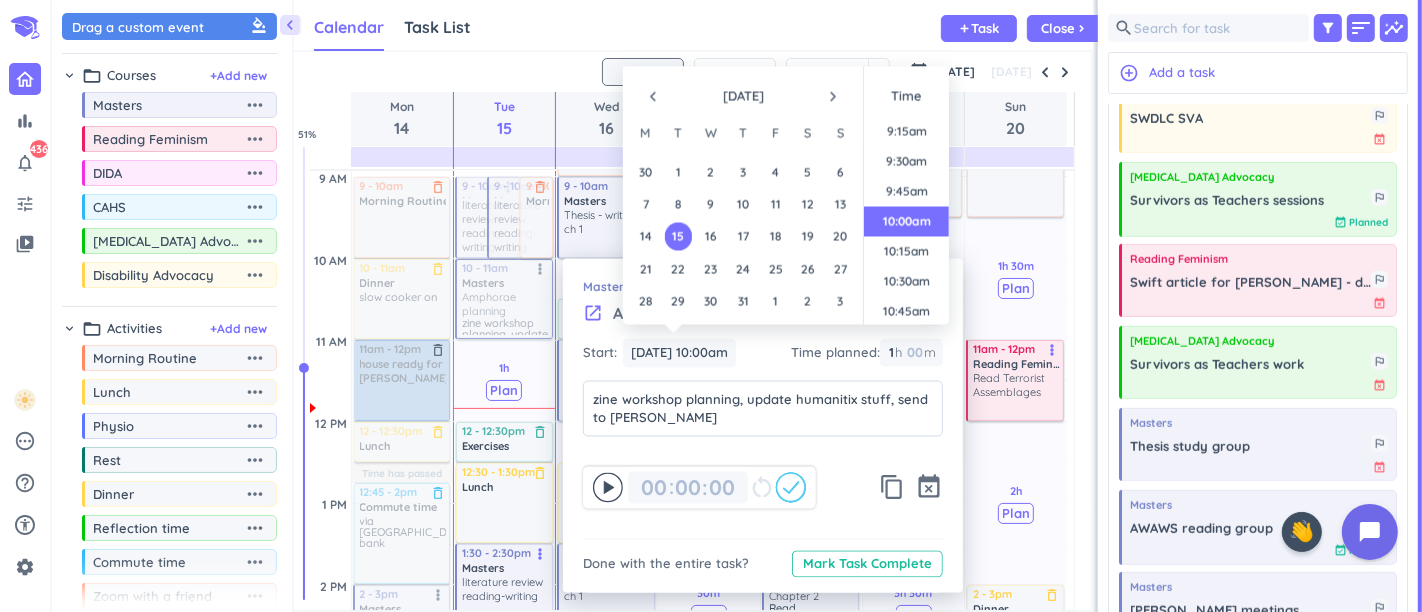 click on "10:15am" at bounding box center (906, 252) 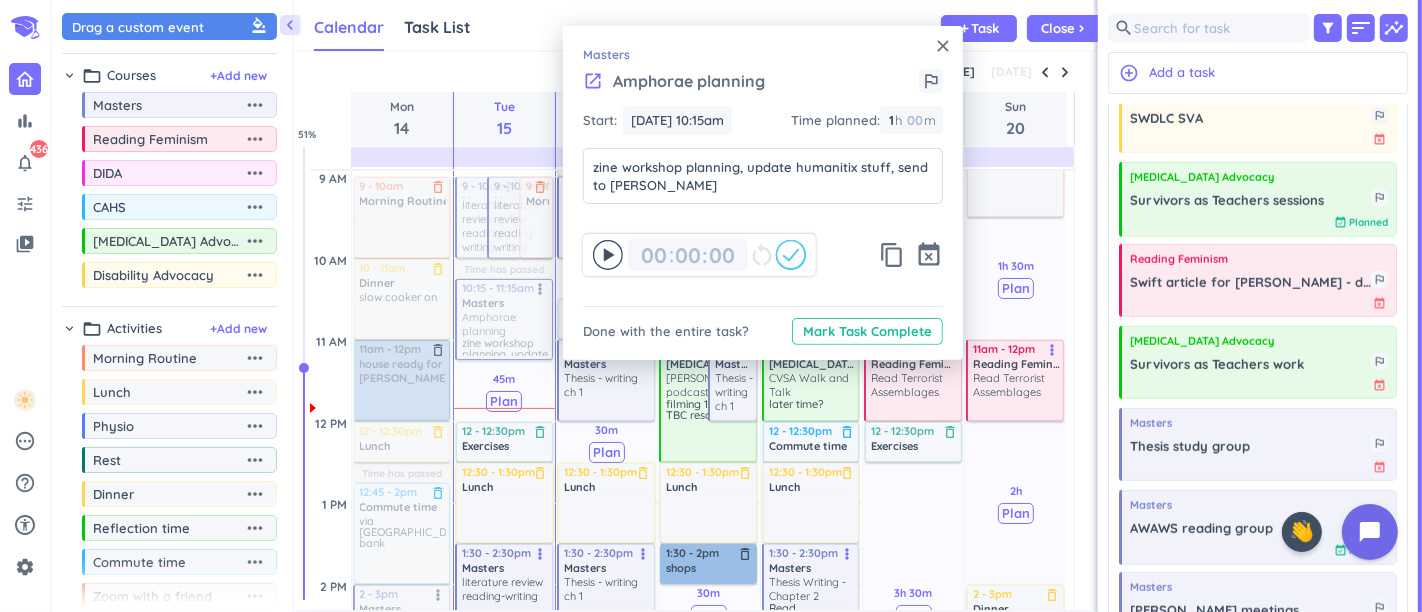 click on "00 00 : 00 restart_alt content_copy event_busy" at bounding box center (763, 245) 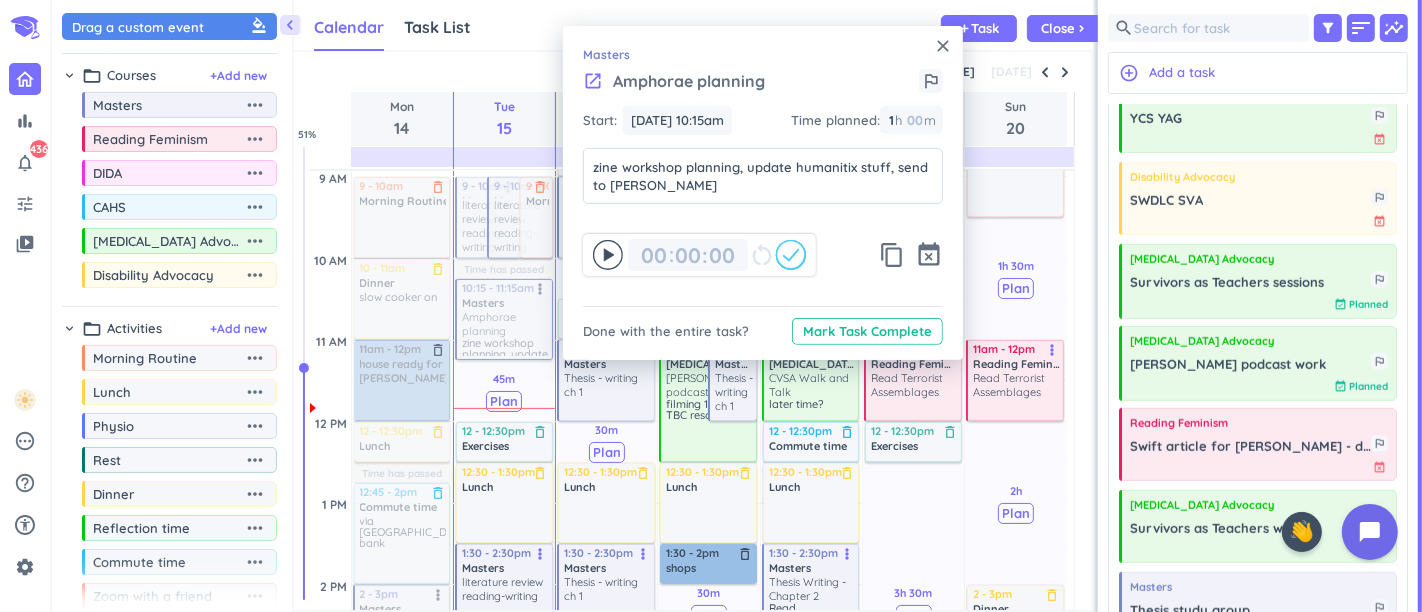 click on "close" at bounding box center [943, 46] 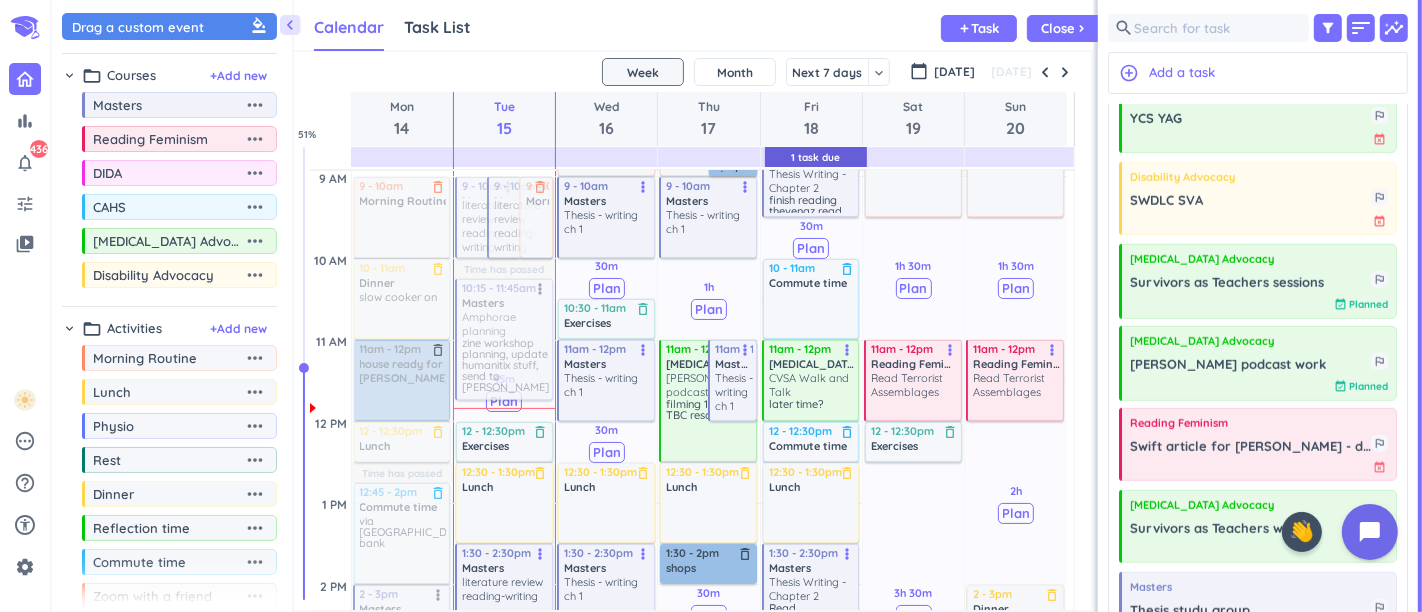 drag, startPoint x: 484, startPoint y: 354, endPoint x: 488, endPoint y: 387, distance: 33.24154 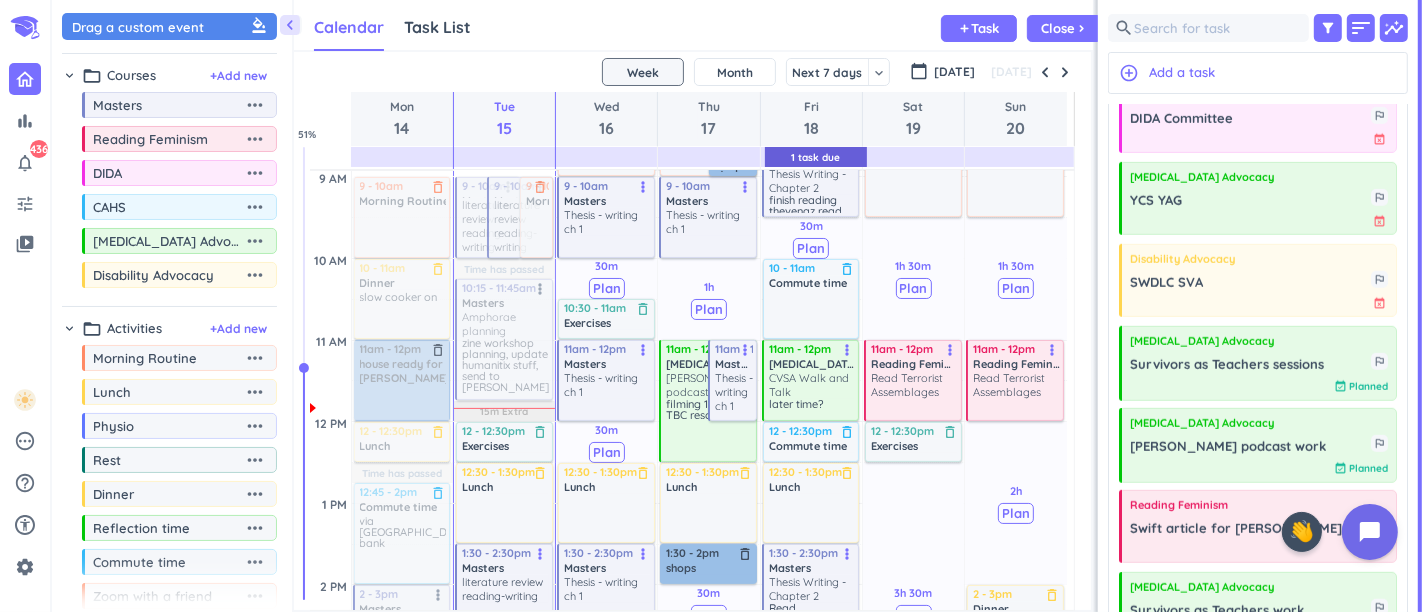 click at bounding box center [503, 339] 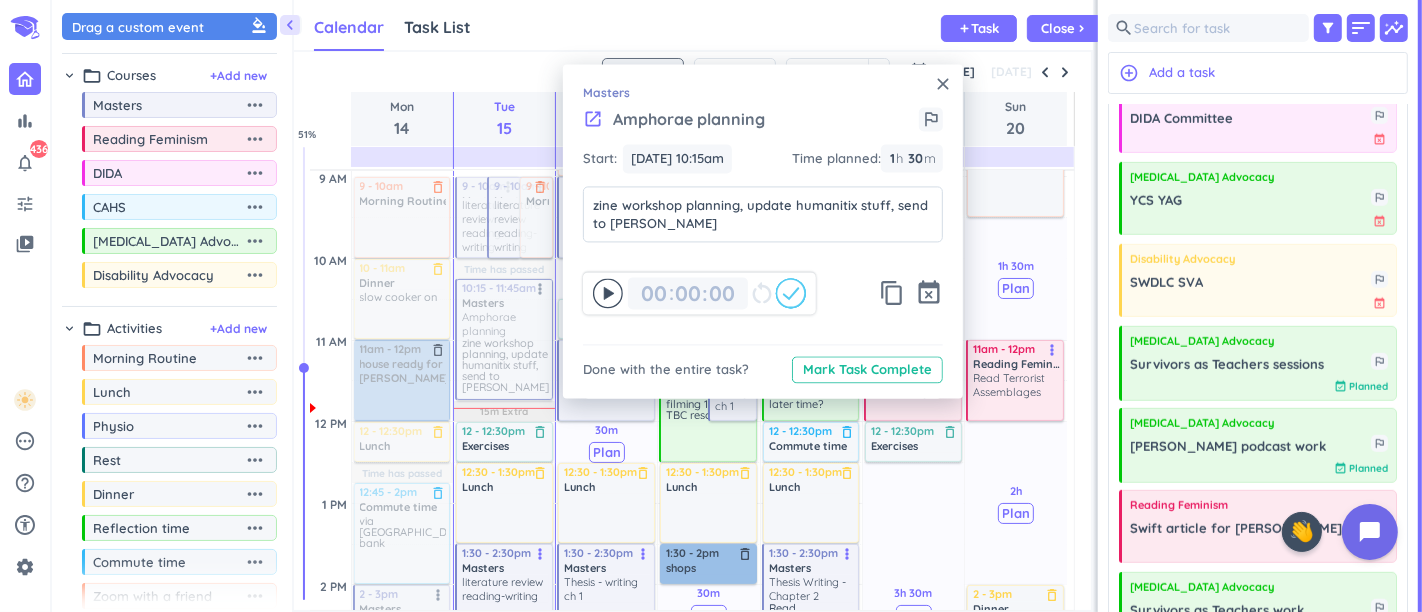 click 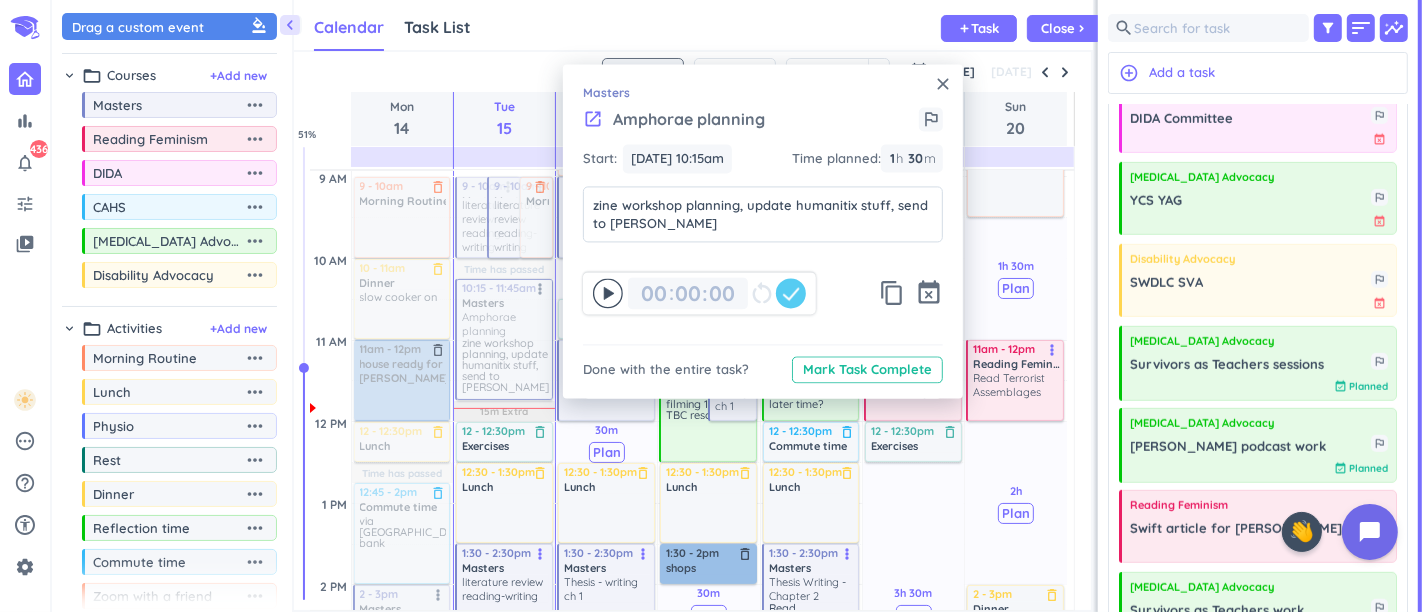 click on "close Masters  launch Amphorae planning outlined_flag Start: [DATE] 10:15am [DATE] 10:15am Time planned : 1 1 00 h 30 30 00 m zine workshop planning, update humanitix stuff, send to [PERSON_NAME] workshop planning, update humanitix stuff, send to lars 00 00 : 00 restart_alt content_copy event_busy Done with the entire task? Mark Task Complete" at bounding box center [763, 231] 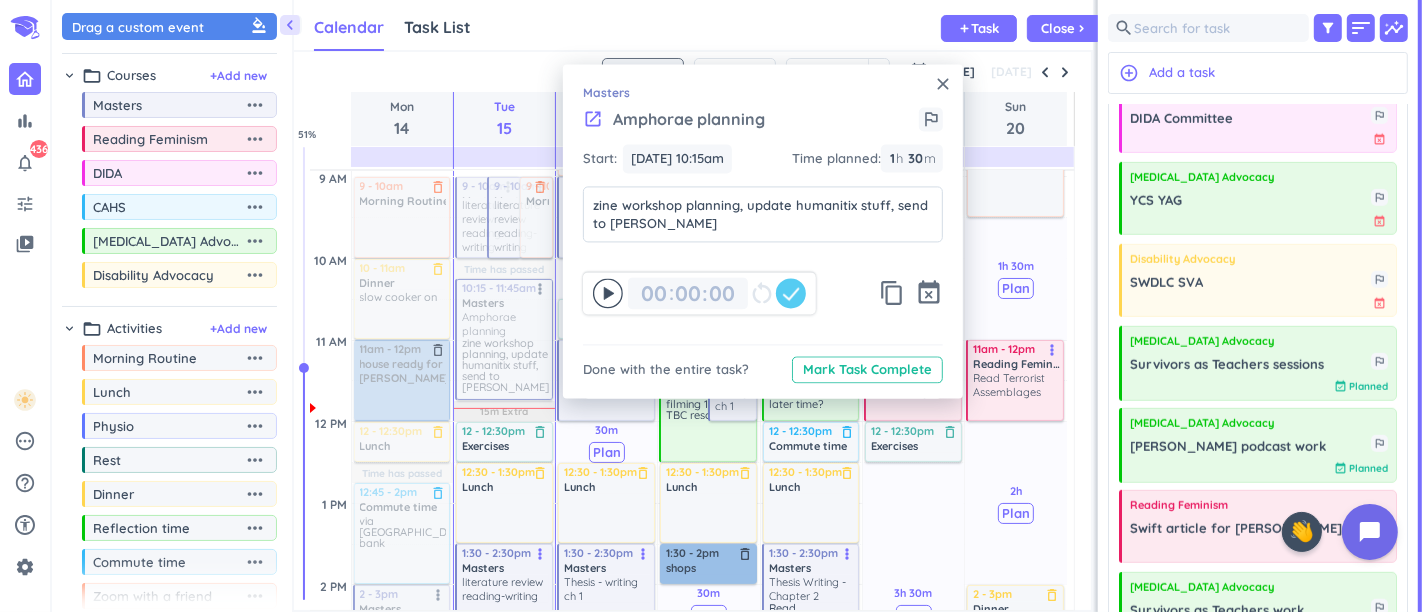 type on "01" 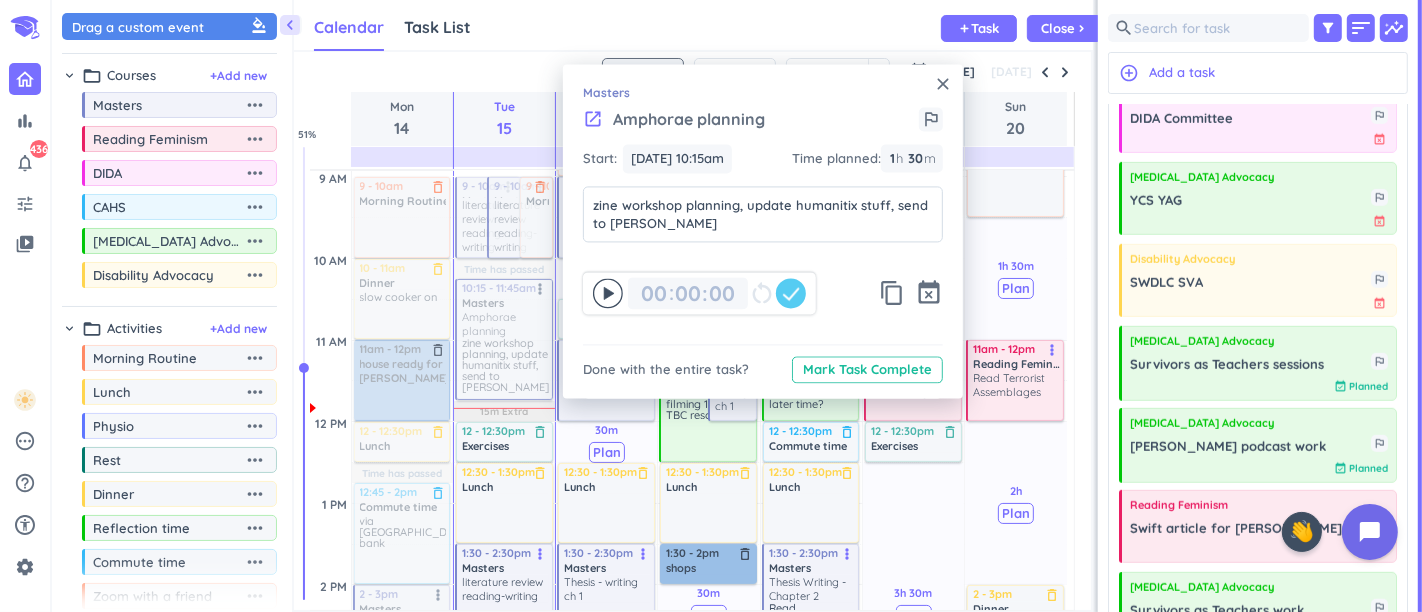 type on "30" 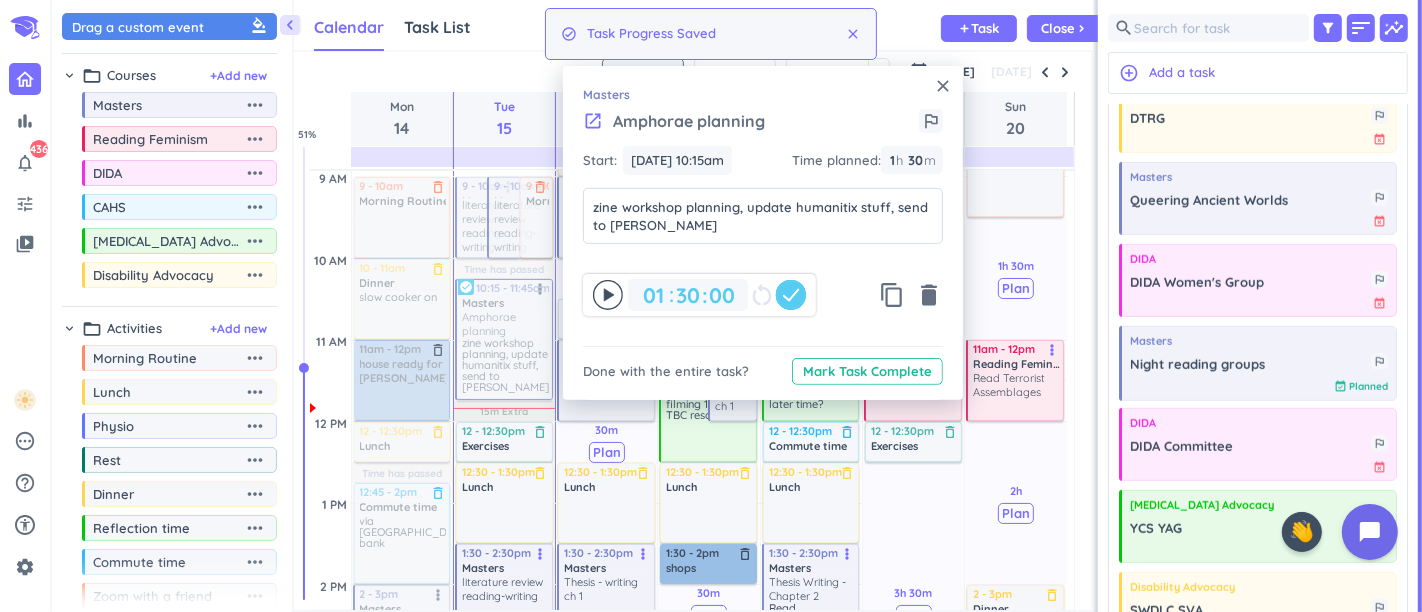 click on "close" at bounding box center [943, 86] 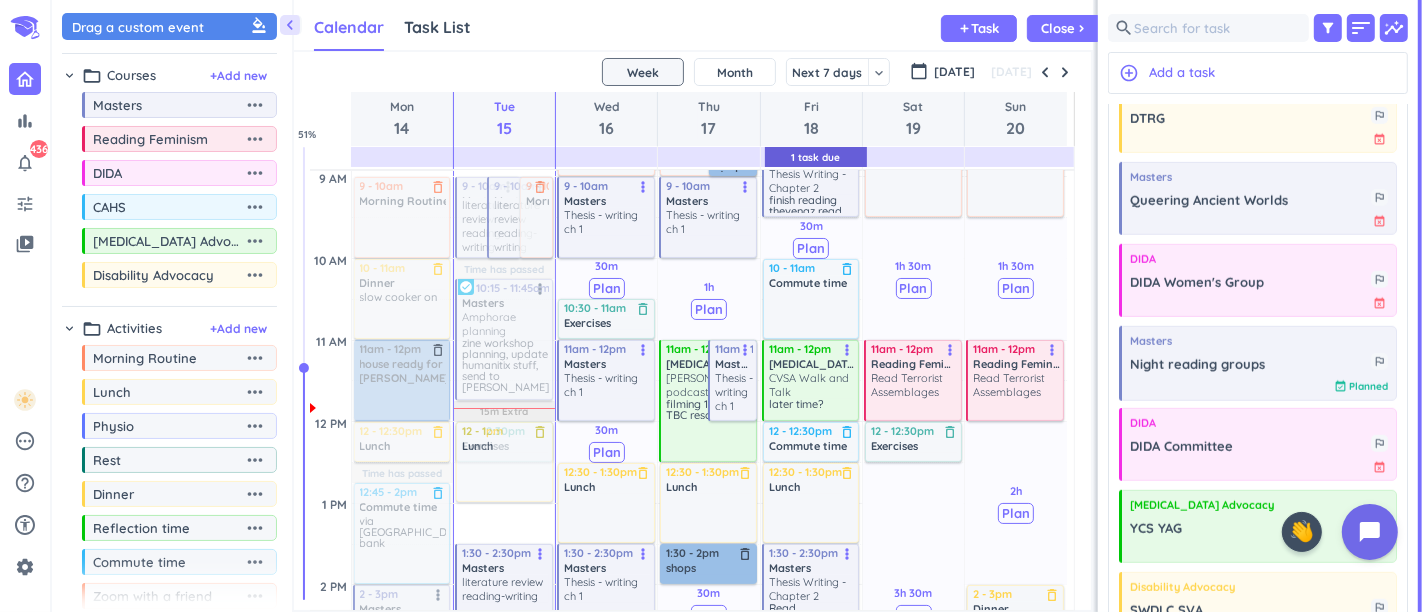 drag, startPoint x: 534, startPoint y: 507, endPoint x: 531, endPoint y: 459, distance: 48.09366 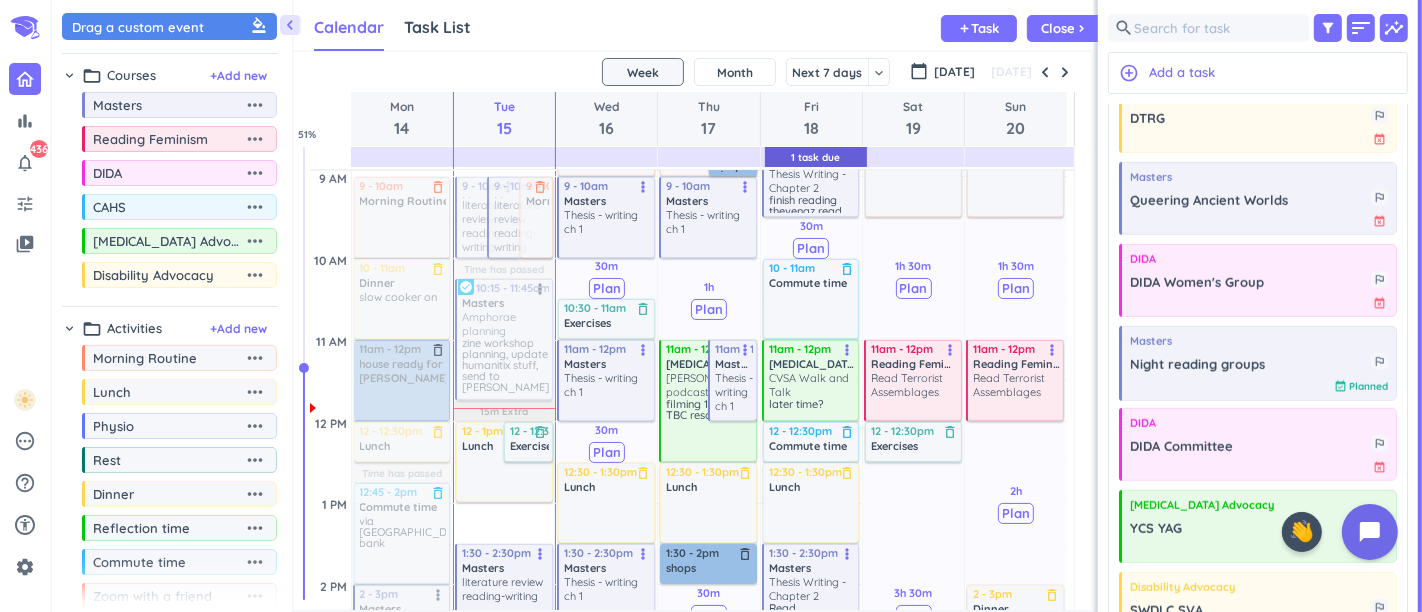 scroll, scrollTop: 513, scrollLeft: 0, axis: vertical 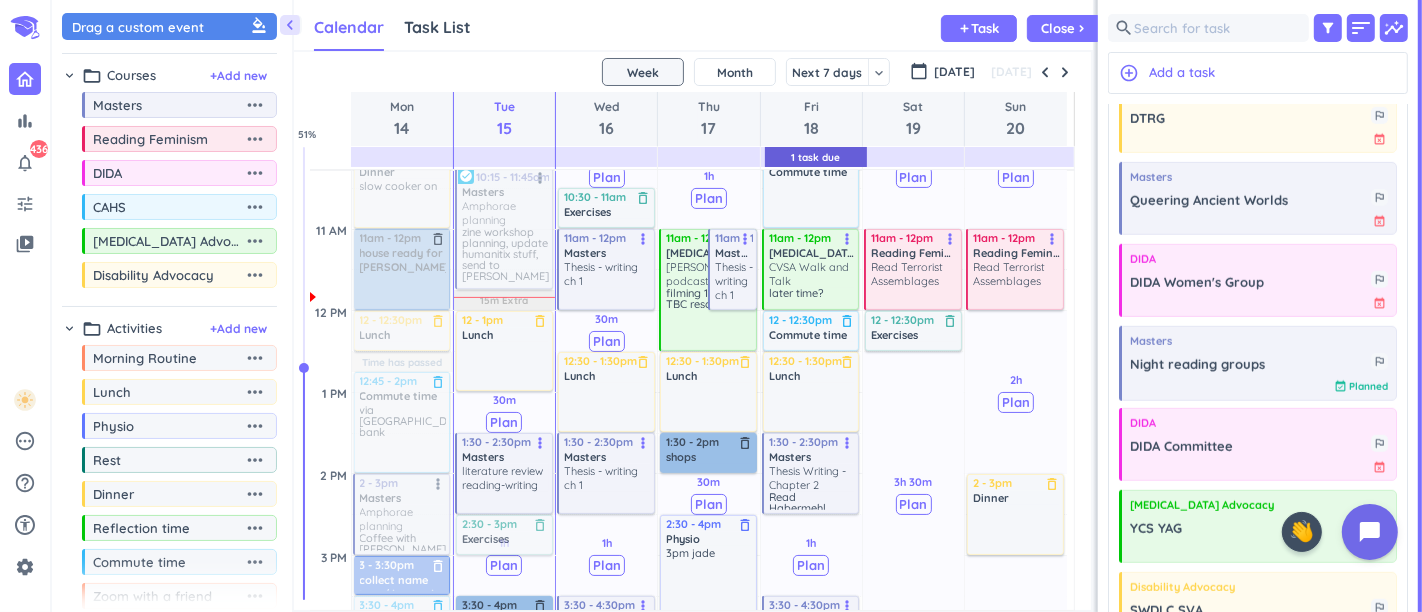 drag, startPoint x: 521, startPoint y: 335, endPoint x: 497, endPoint y: 524, distance: 190.51772 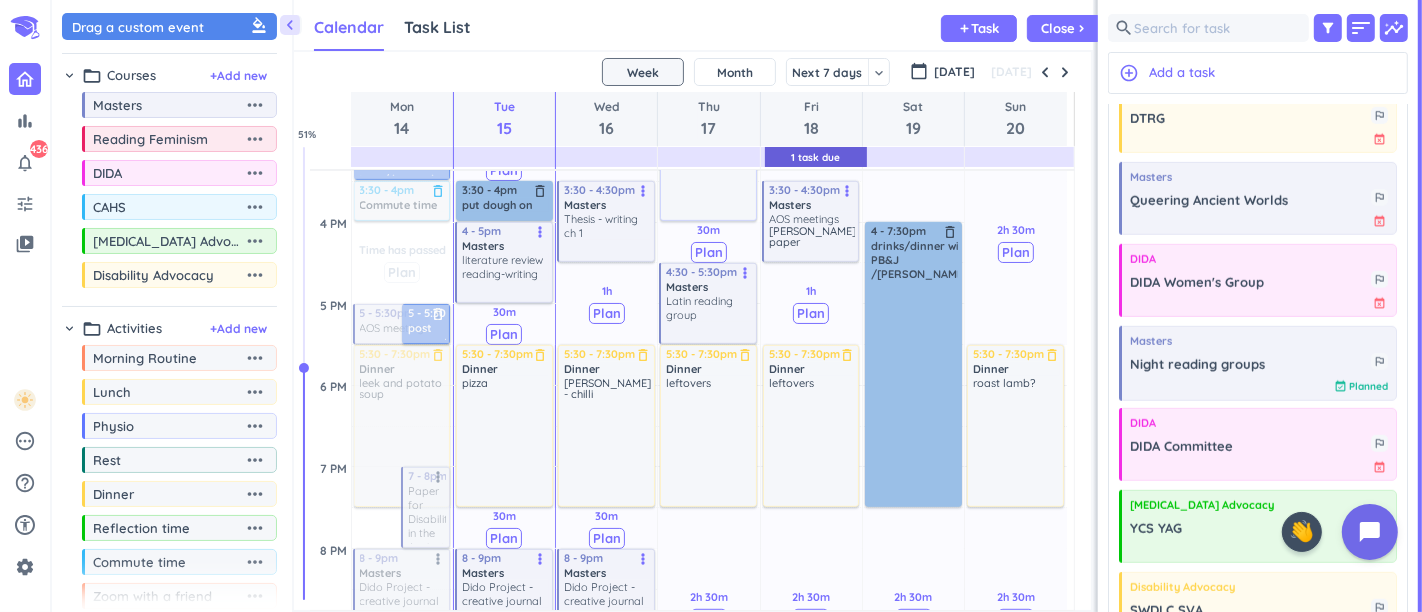 scroll, scrollTop: 957, scrollLeft: 0, axis: vertical 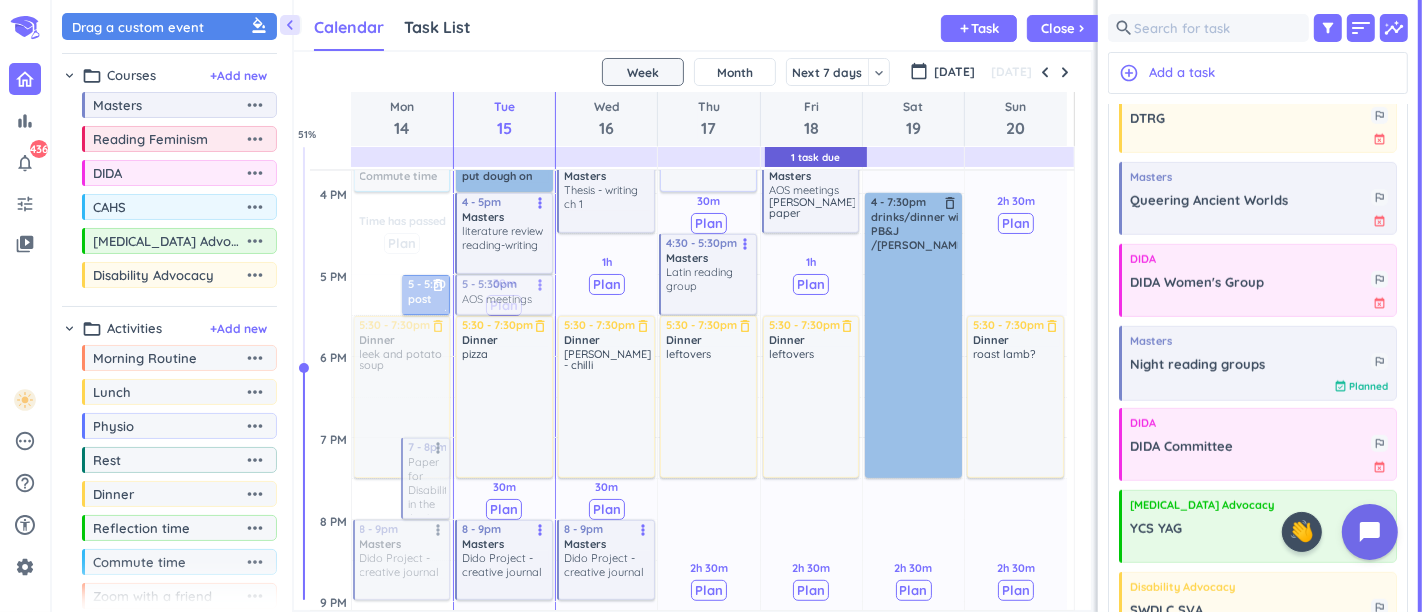 drag, startPoint x: 380, startPoint y: 301, endPoint x: 510, endPoint y: 315, distance: 130.75168 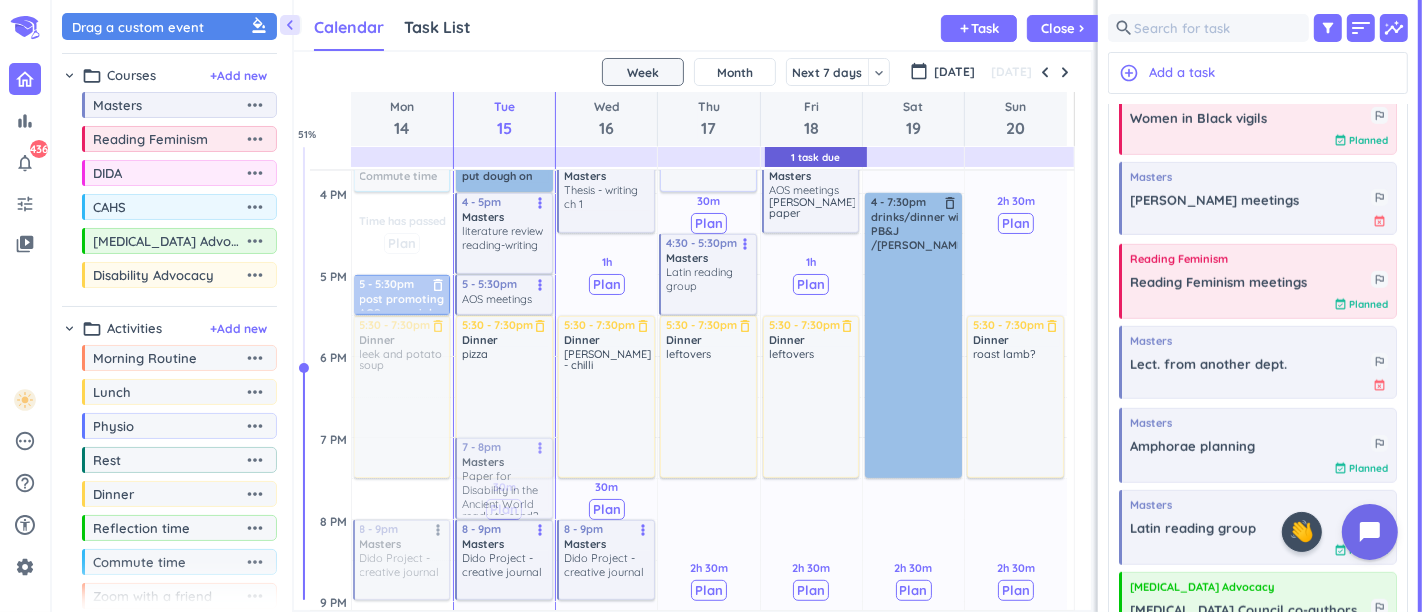 drag, startPoint x: 425, startPoint y: 495, endPoint x: 505, endPoint y: 493, distance: 80.024994 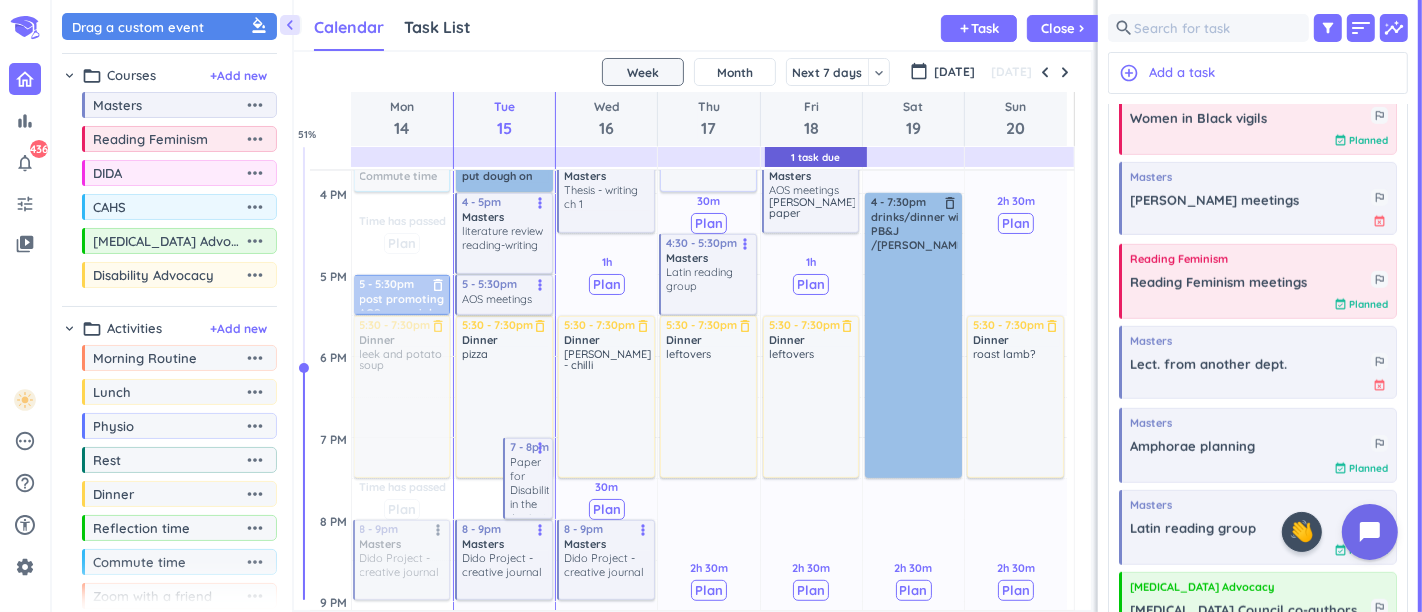 click at bounding box center (401, 295) 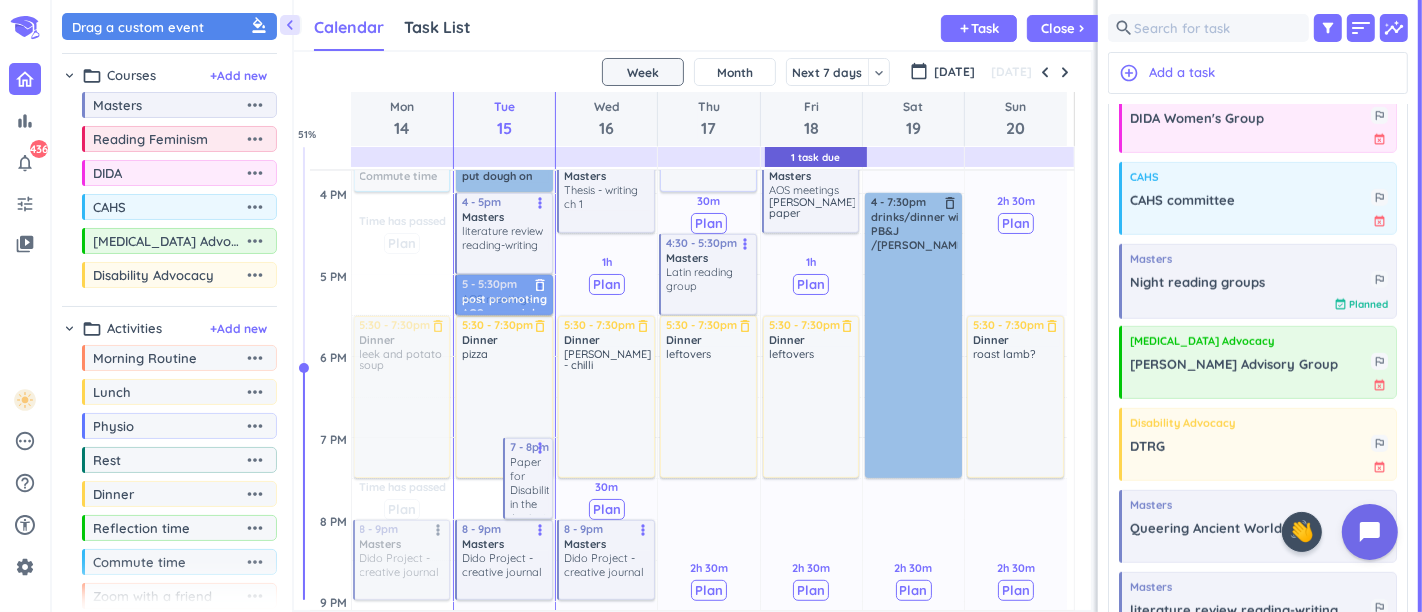drag, startPoint x: 371, startPoint y: 283, endPoint x: 464, endPoint y: 286, distance: 93.04838 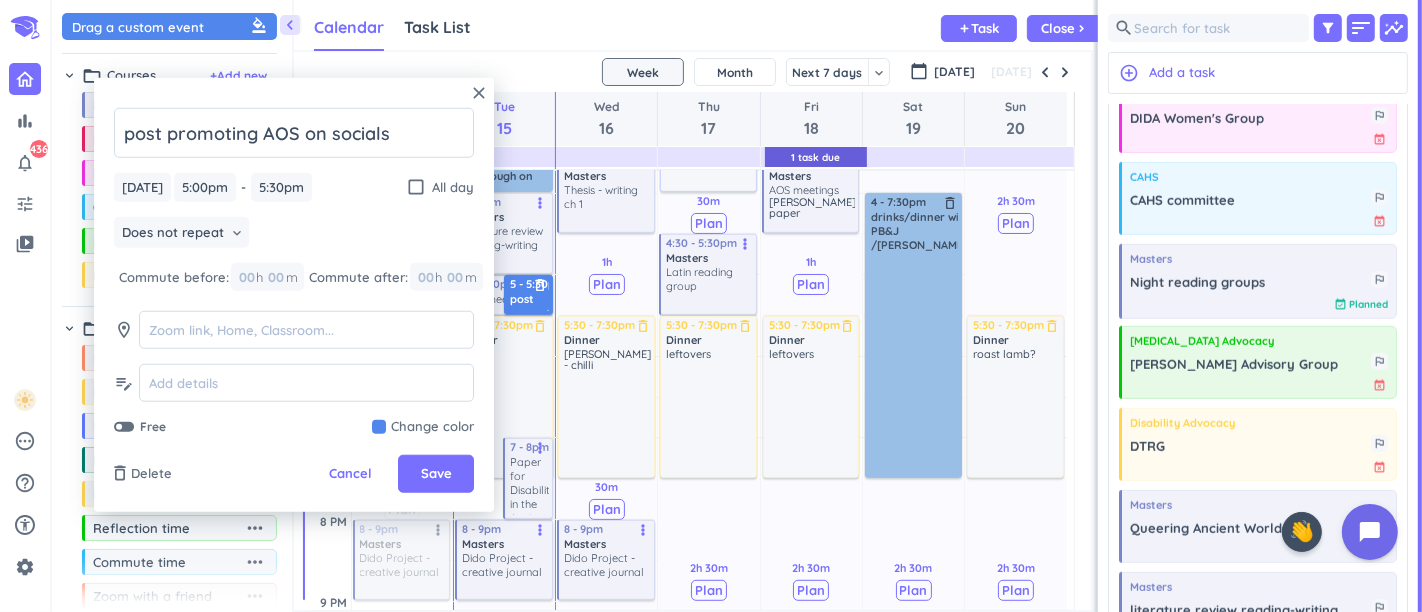 click on "Save" at bounding box center [436, 474] 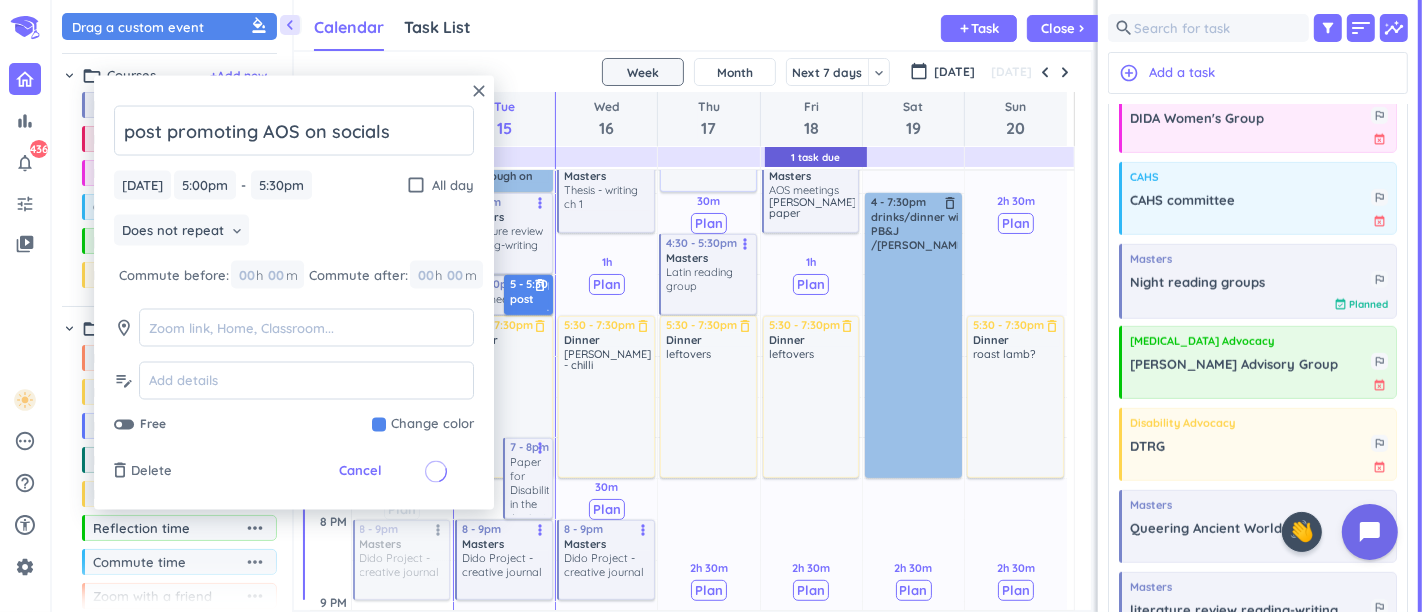scroll, scrollTop: 1068, scrollLeft: 0, axis: vertical 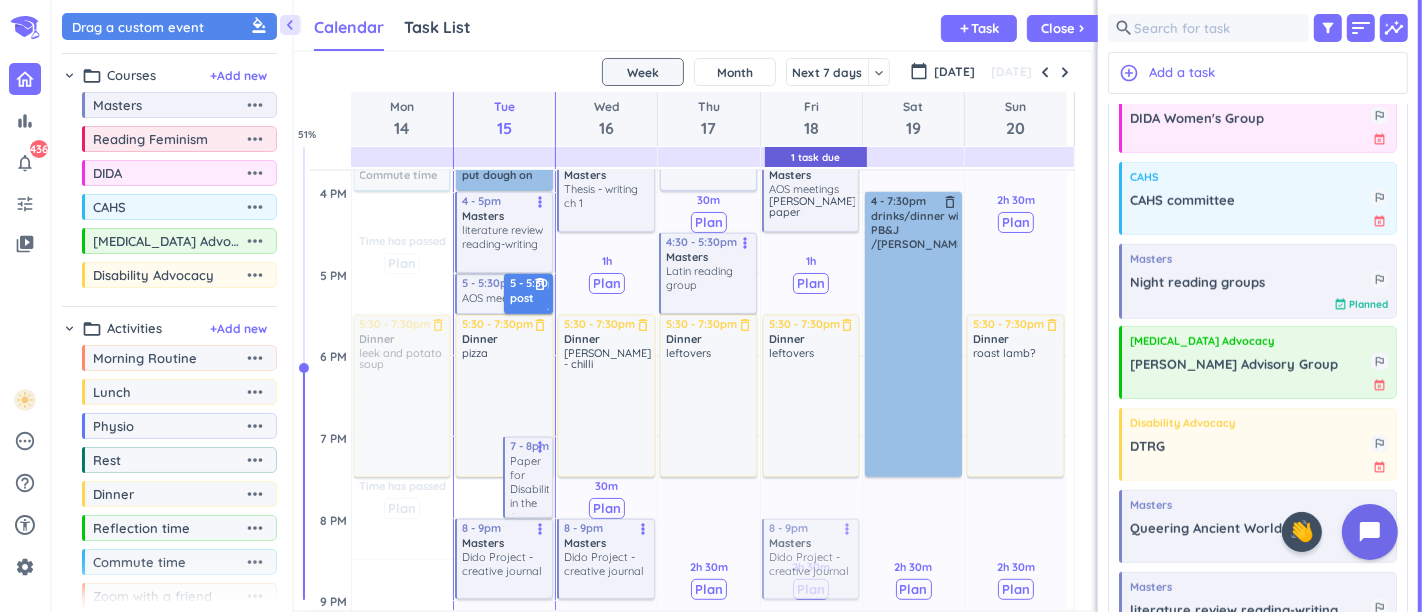 drag, startPoint x: 385, startPoint y: 527, endPoint x: 830, endPoint y: 532, distance: 445.02808 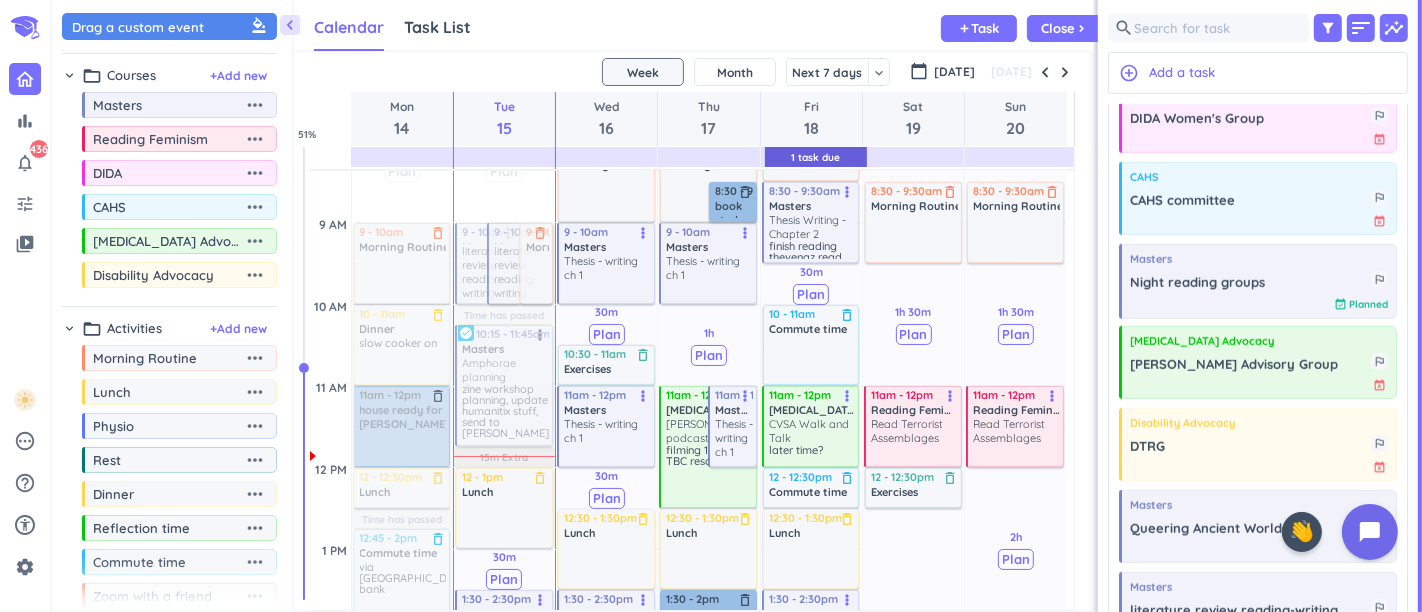 scroll, scrollTop: 292, scrollLeft: 0, axis: vertical 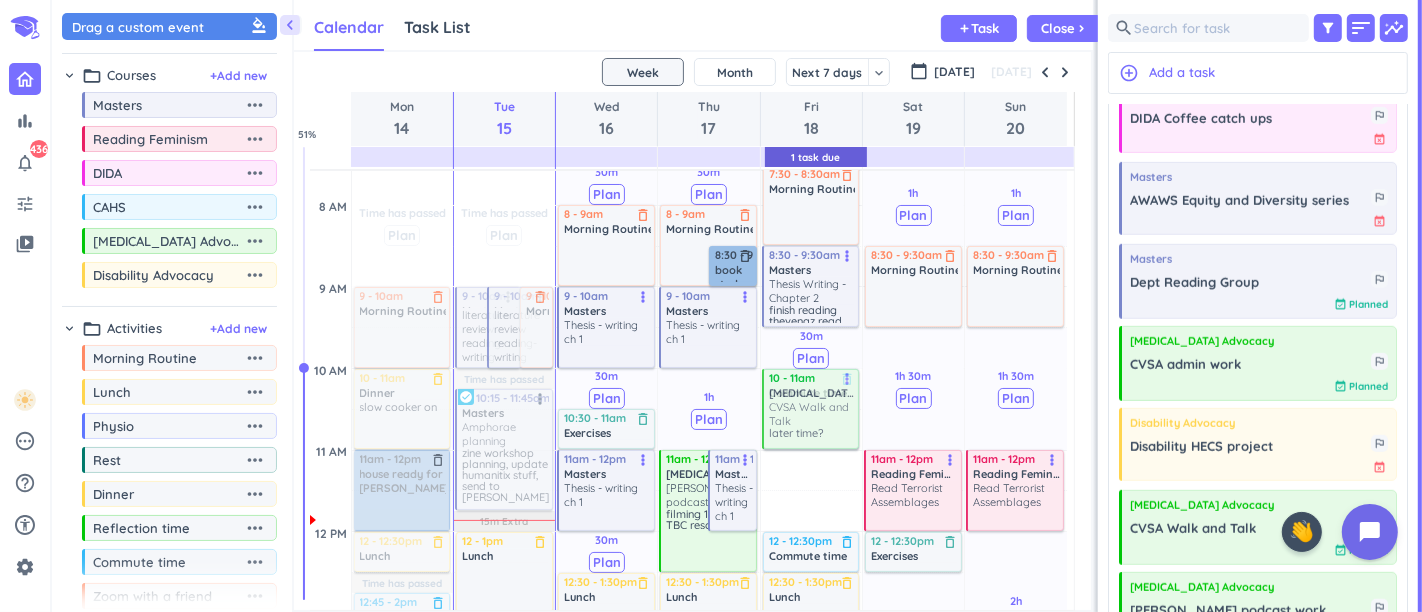 drag, startPoint x: 818, startPoint y: 498, endPoint x: 814, endPoint y: 434, distance: 64.12488 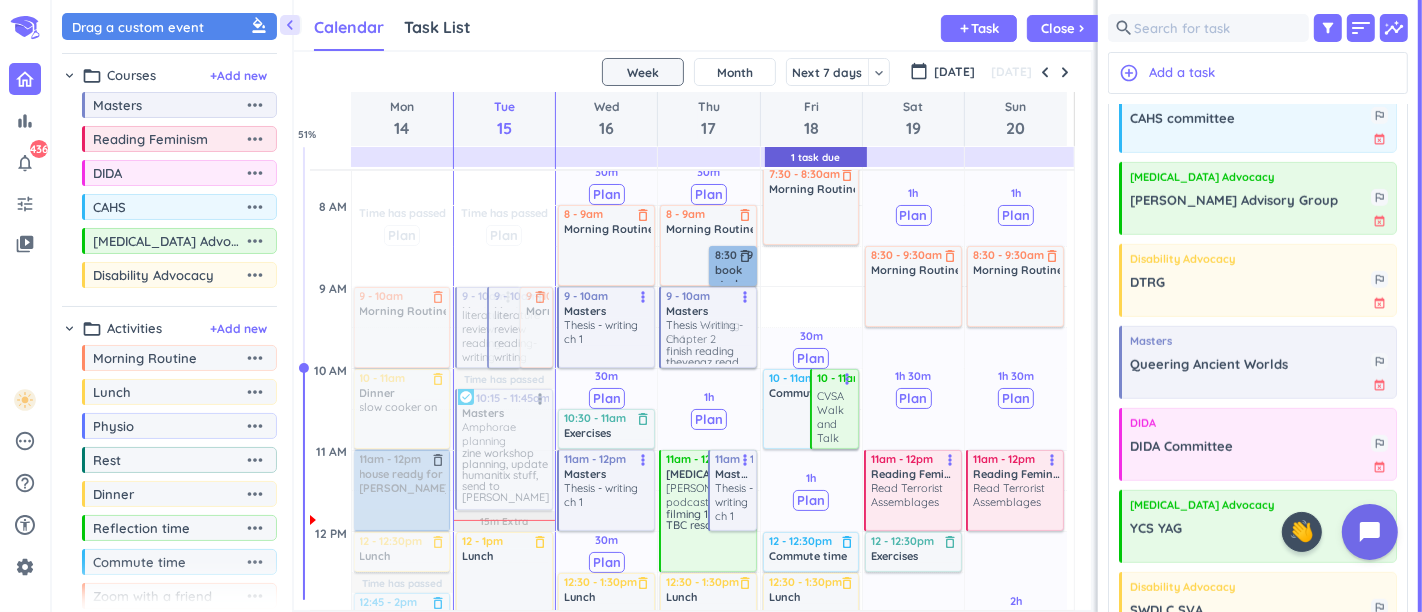 drag, startPoint x: 829, startPoint y: 284, endPoint x: 704, endPoint y: 318, distance: 129.5415 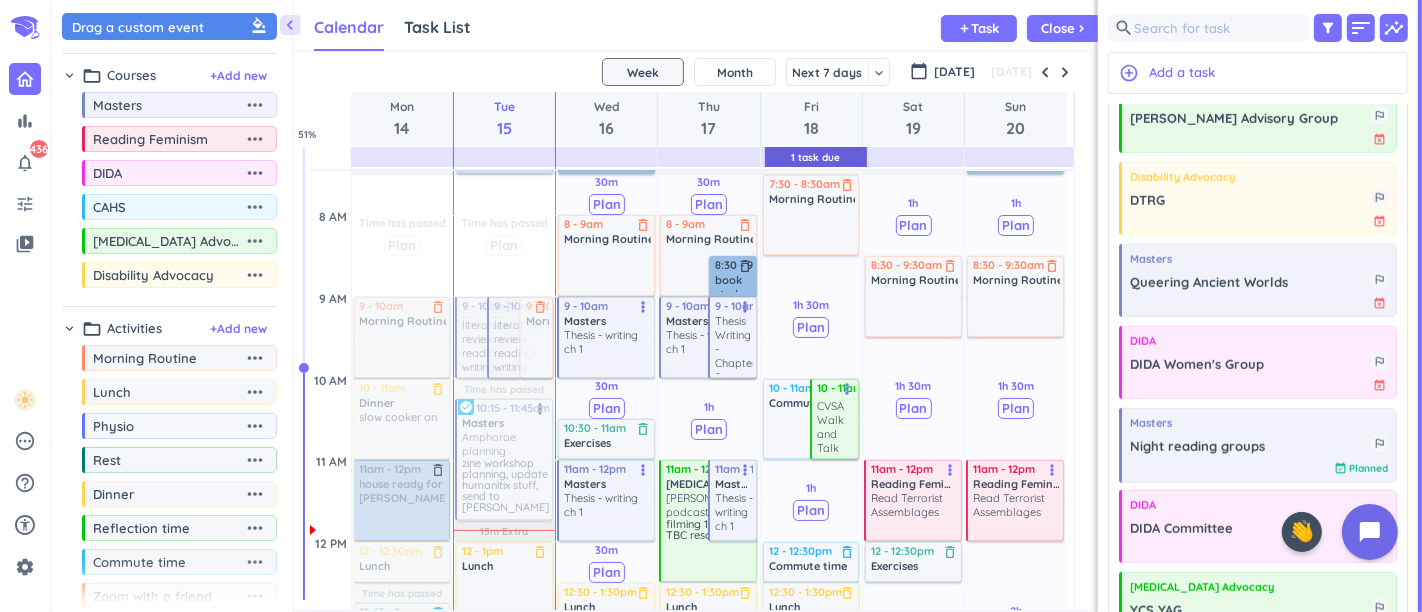 scroll, scrollTop: 292, scrollLeft: 0, axis: vertical 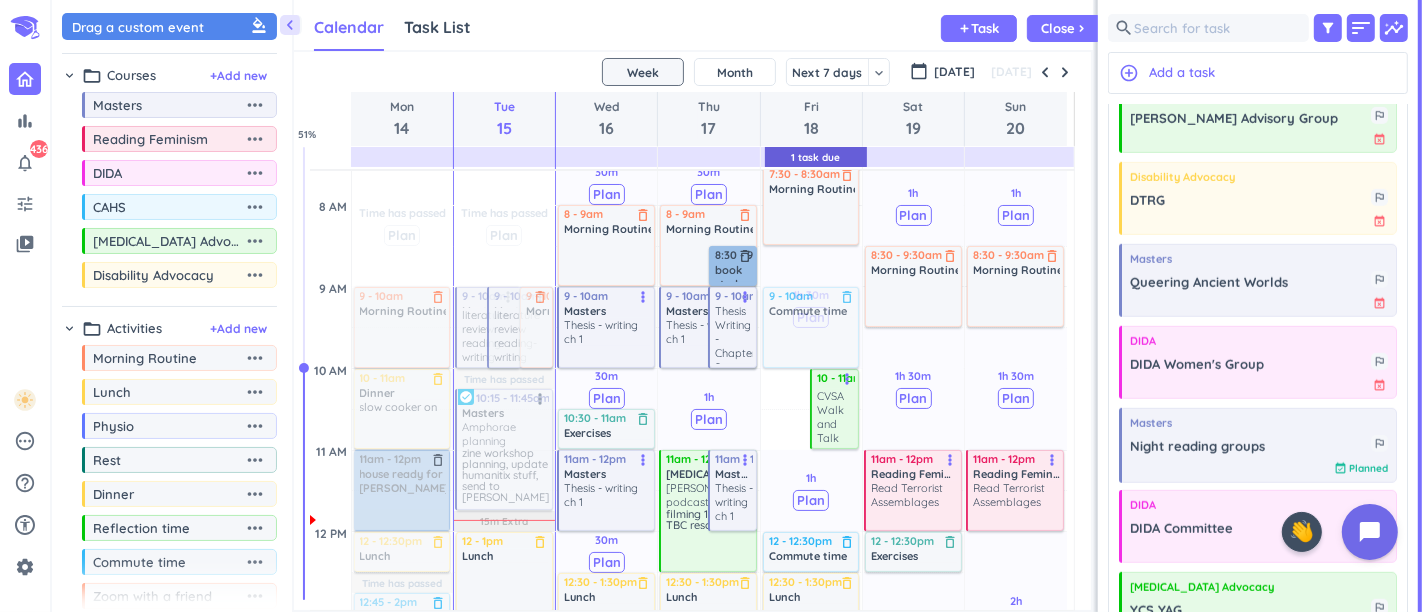 drag, startPoint x: 785, startPoint y: 410, endPoint x: 790, endPoint y: 324, distance: 86.145226 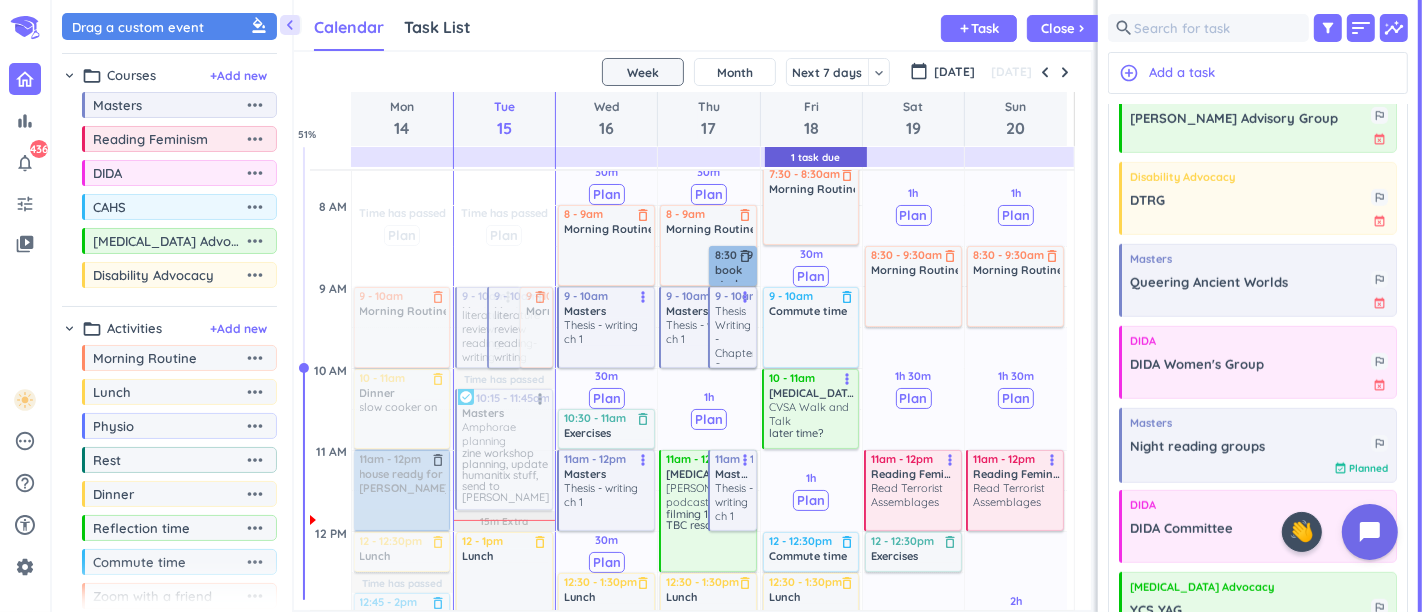 scroll, scrollTop: 403, scrollLeft: 0, axis: vertical 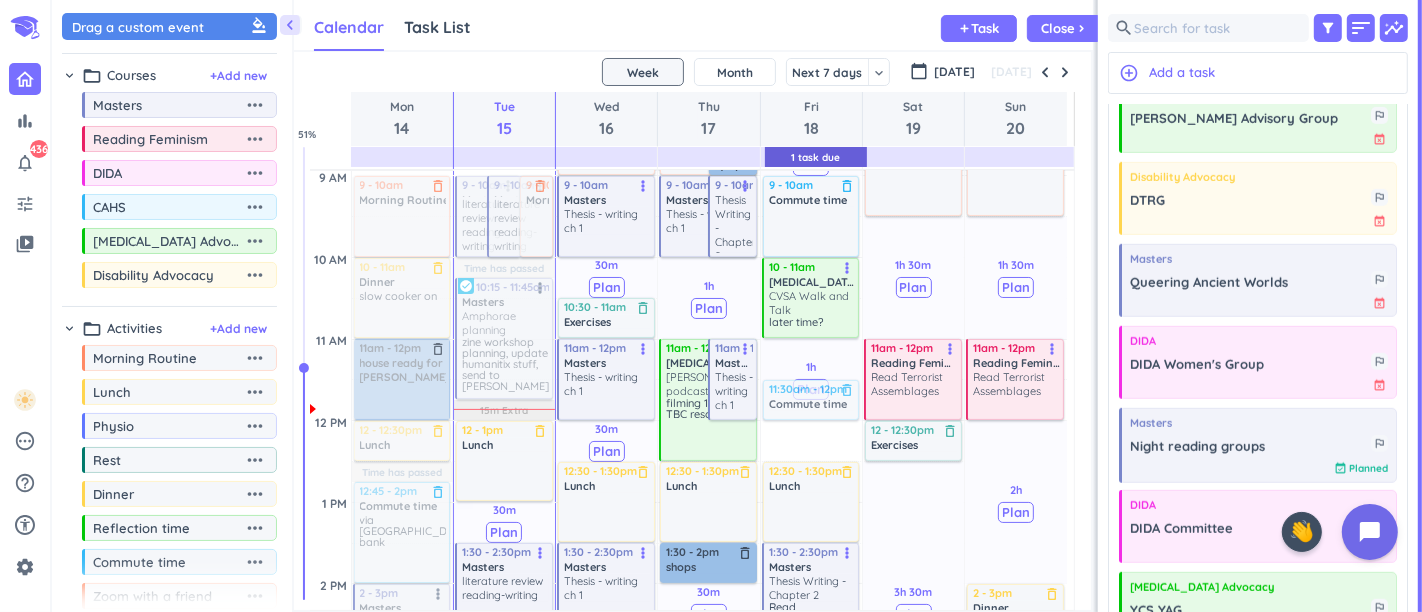 drag, startPoint x: 791, startPoint y: 433, endPoint x: 791, endPoint y: 377, distance: 56 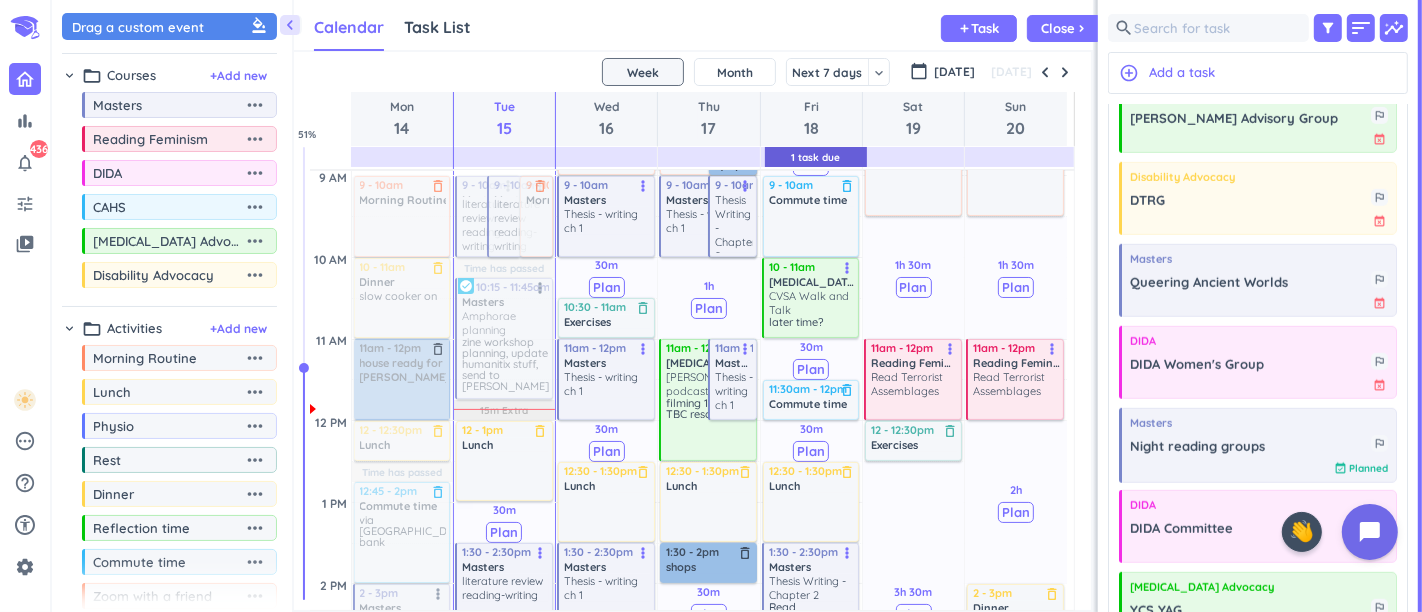 scroll, scrollTop: 514, scrollLeft: 0, axis: vertical 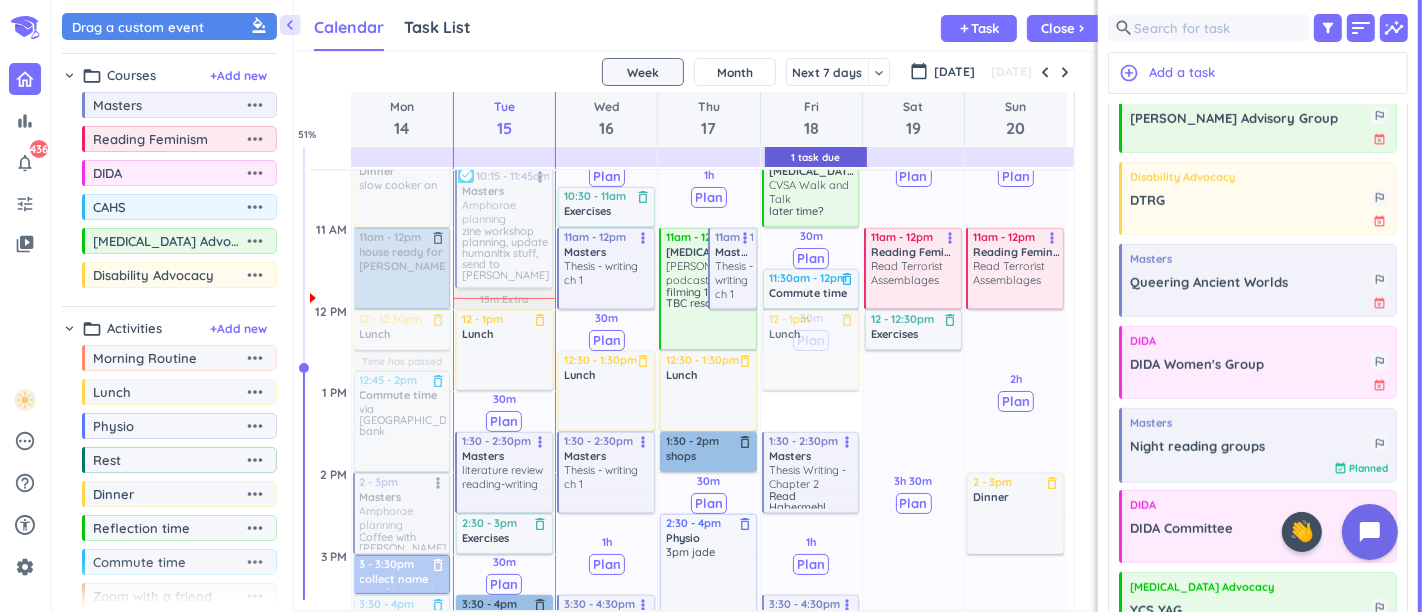 drag, startPoint x: 806, startPoint y: 396, endPoint x: 806, endPoint y: 360, distance: 36 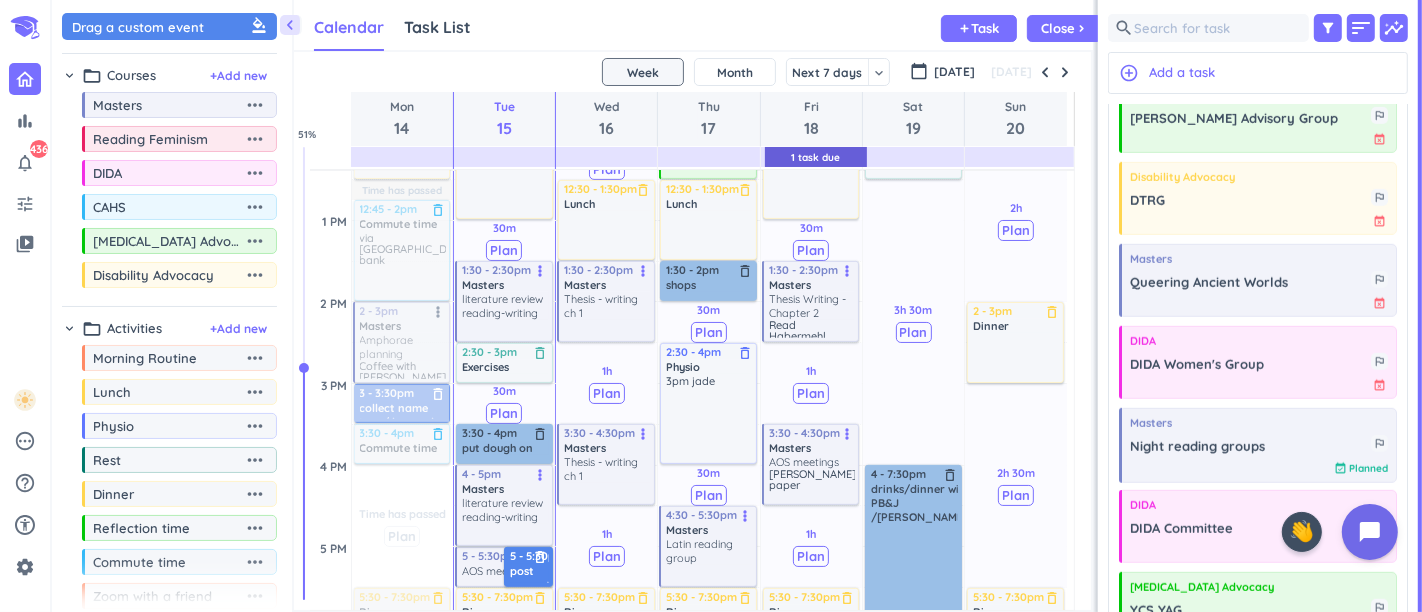 scroll, scrollTop: 737, scrollLeft: 0, axis: vertical 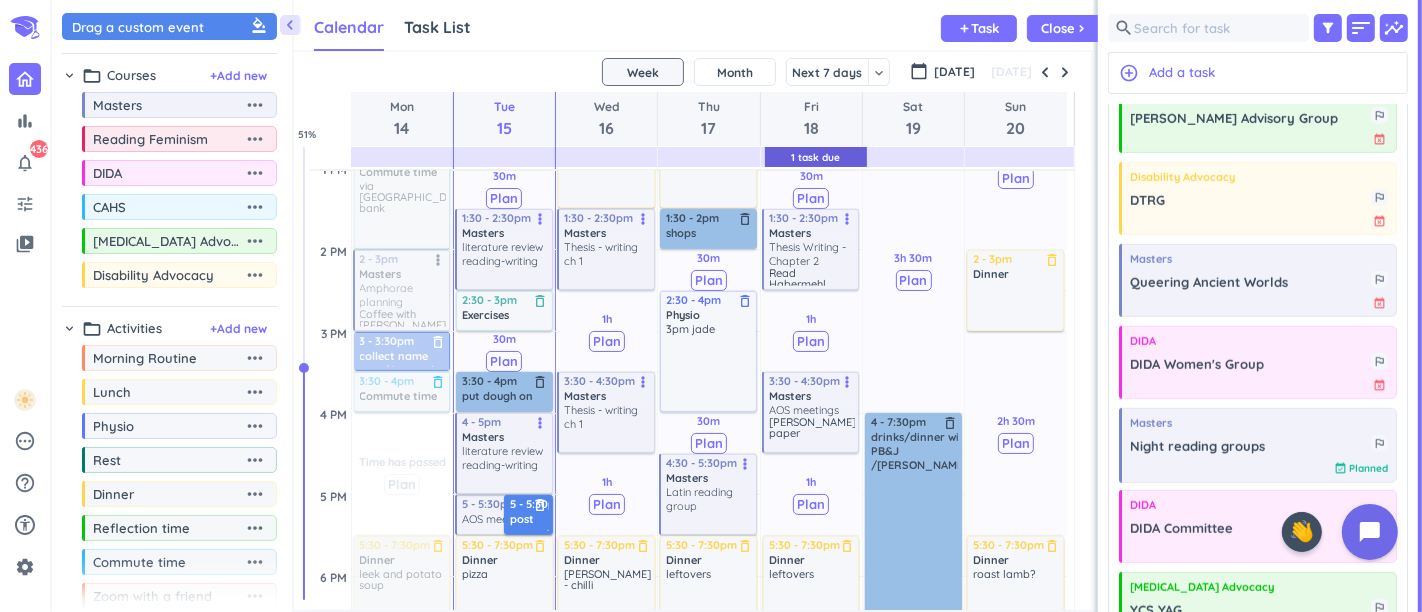click at bounding box center [401, 290] 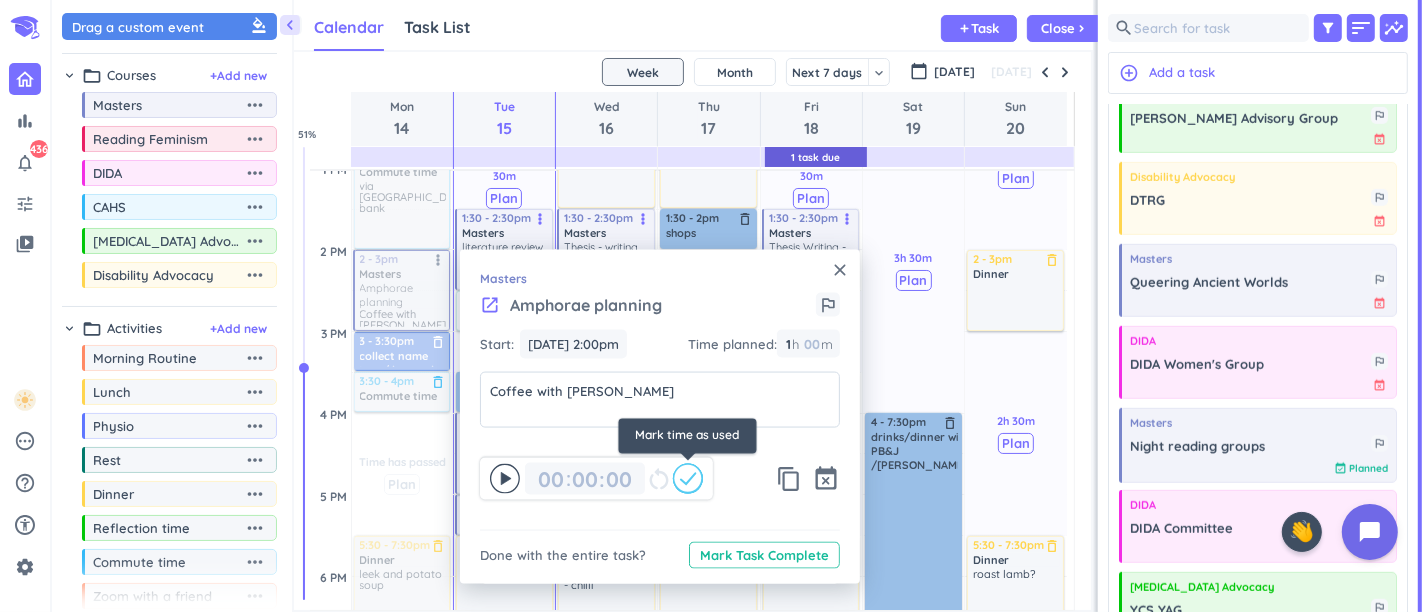 click 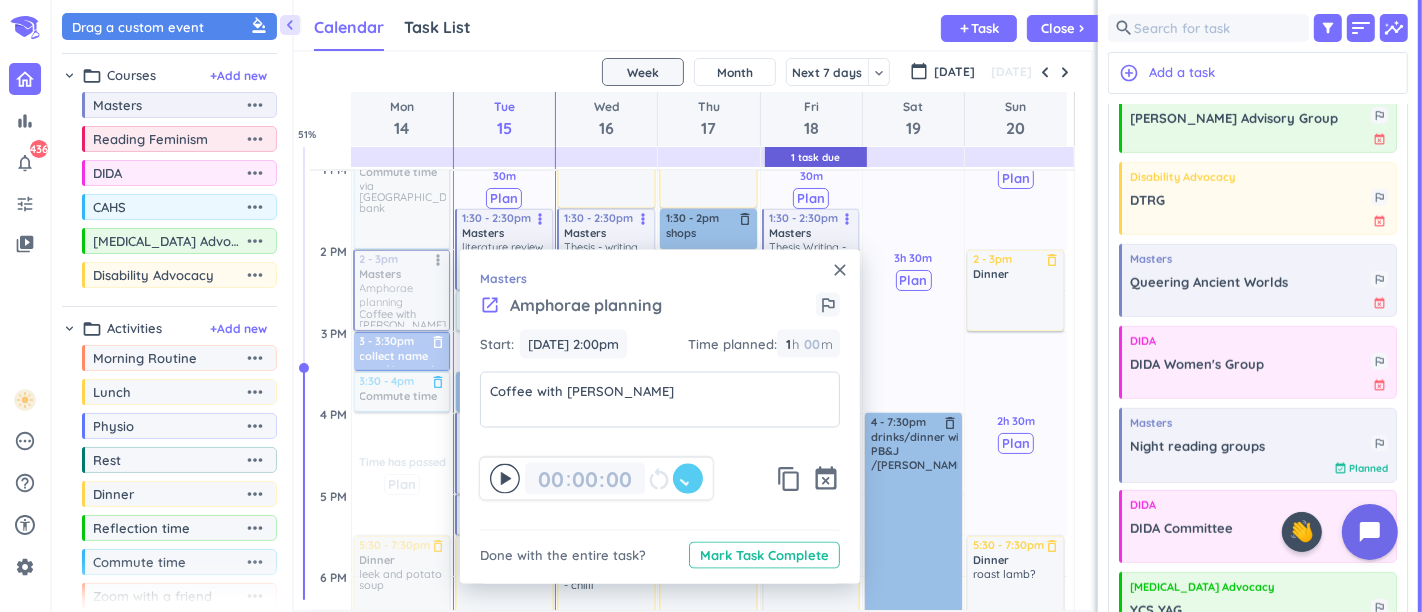 click on "close" at bounding box center (840, 270) 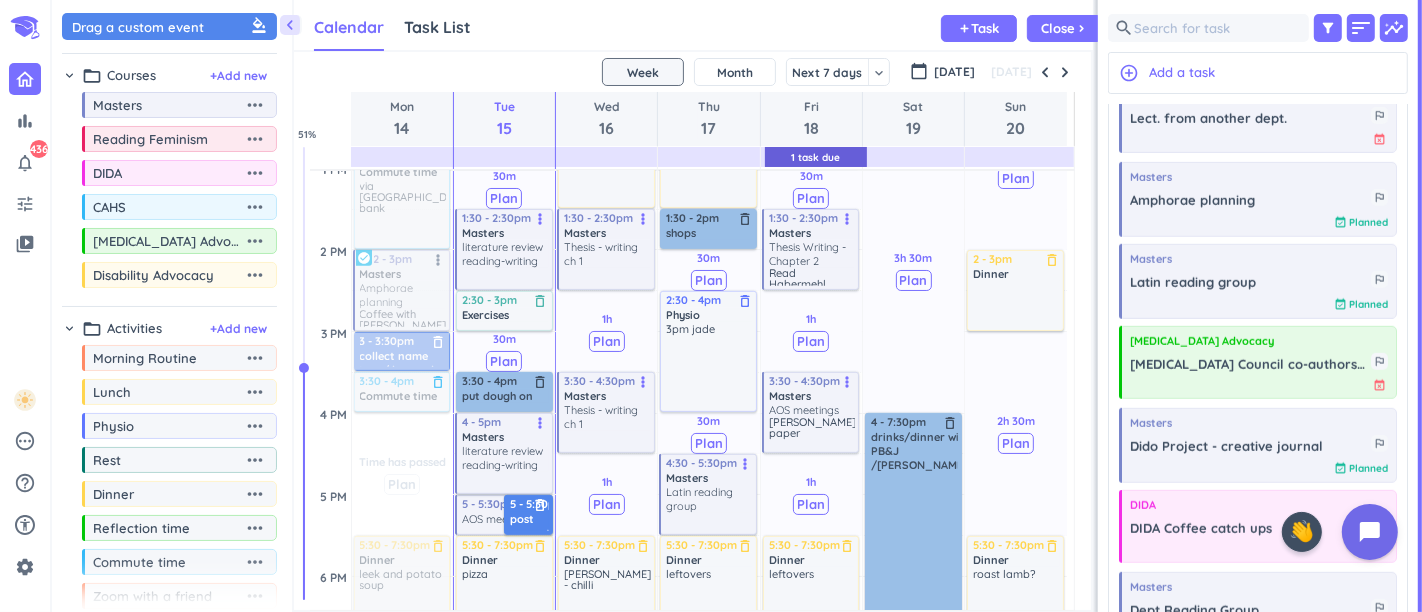 click on "Time has passed Past due Plan Time has passed Past due Plan Time has passed Past due Plan Time has passed Adjust Awake Time Adjust Awake Time 9 - 10am Morning Routine delete_outline 10 - 11am Dinner delete_outline slow cooker on 11am - 12pm house ready for [PERSON_NAME] delete_outline 12 - 12:30pm Lunch delete_outline 12:45 - 2pm Commute time  delete_outline via [GEOGRAPHIC_DATA], bank 2 - 3pm Masters  Amphorae planning Coffee with [PERSON_NAME], Bella more_vert check_circle   3 - 3:30pm collect name tags/ lanyards from School social sciences office delete_outline 3:30 - 4pm Commute time  delete_outline 5:30 - 7:30pm Dinner delete_outline leek and potato soup 3:30 - 4pm Commute time  delete_outline" at bounding box center [402, 413] 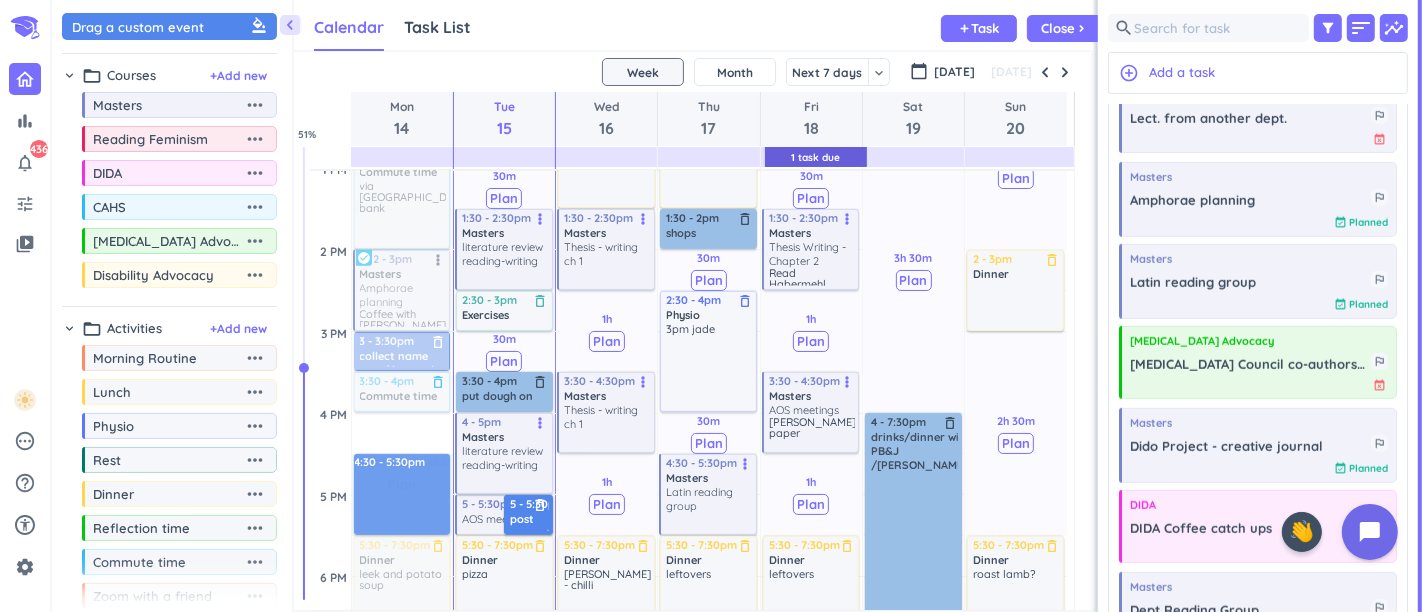 drag, startPoint x: 371, startPoint y: 469, endPoint x: 377, endPoint y: 495, distance: 26.683329 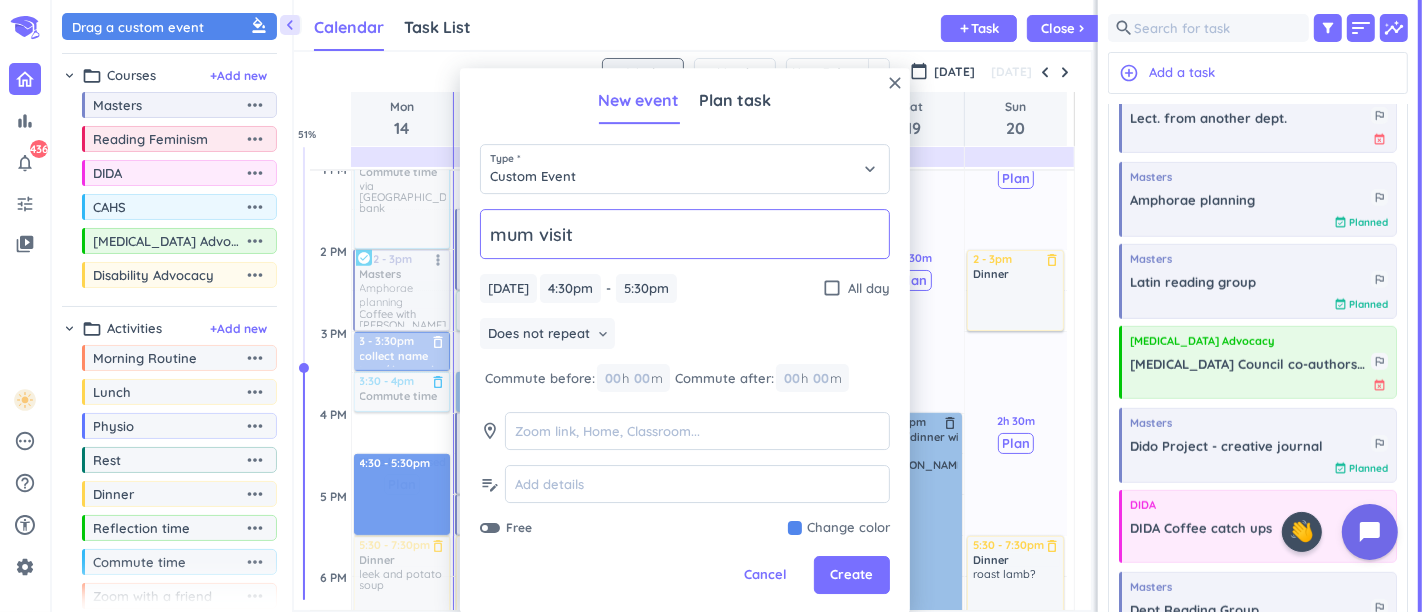type on "mum visit" 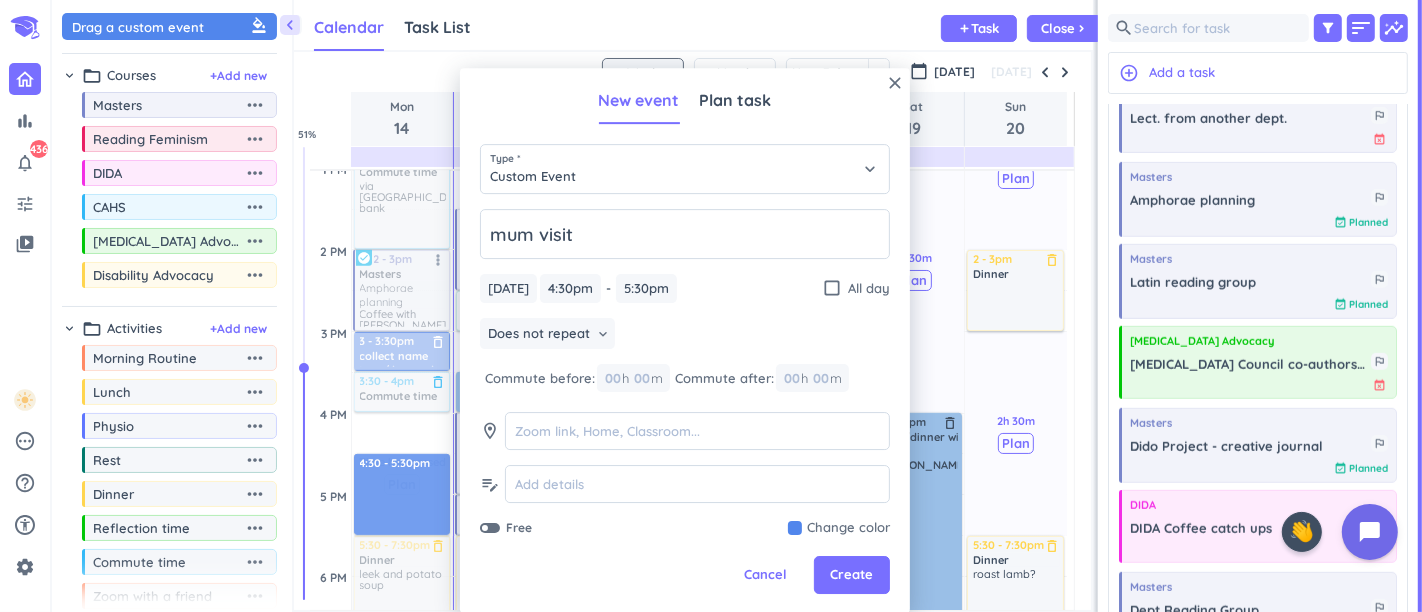 click at bounding box center (839, 529) 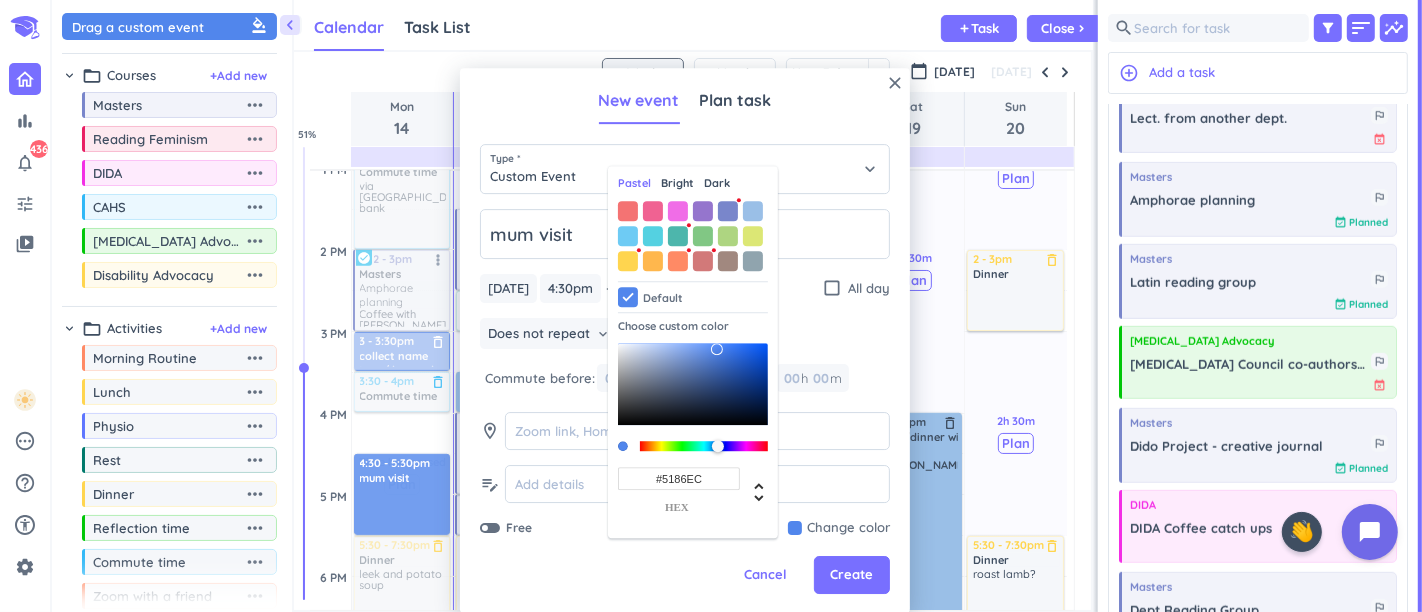 click at bounding box center [753, 211] 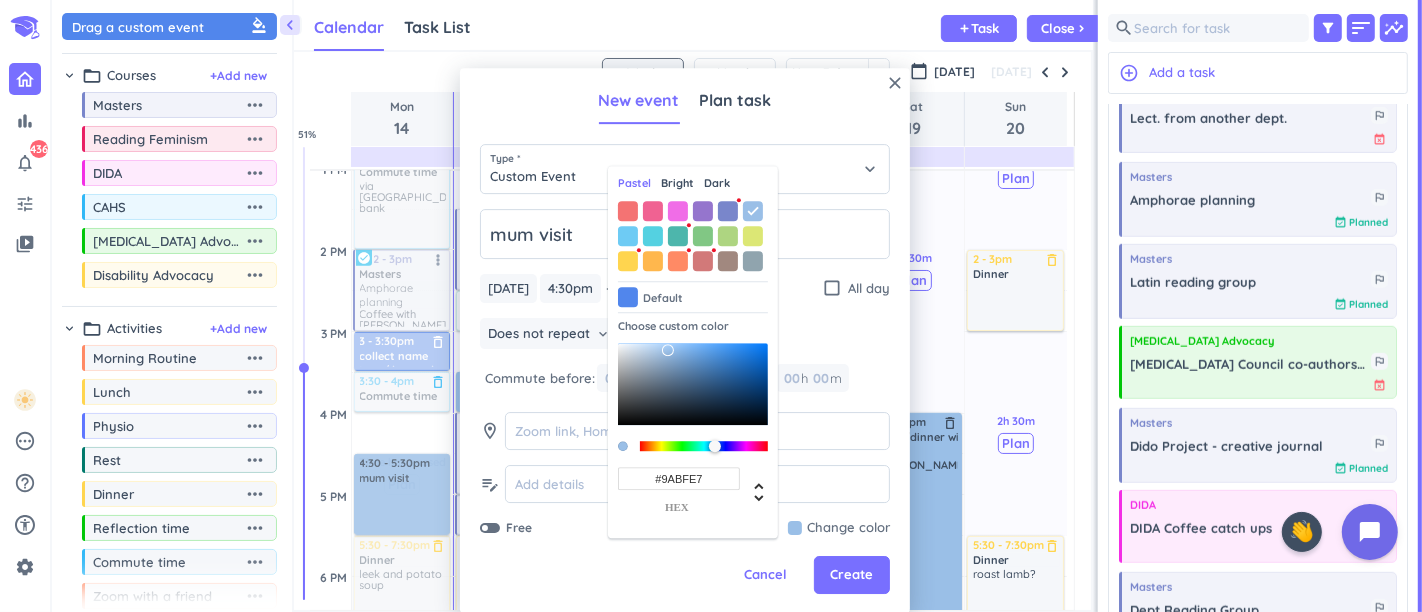 click on "Create" at bounding box center (852, 576) 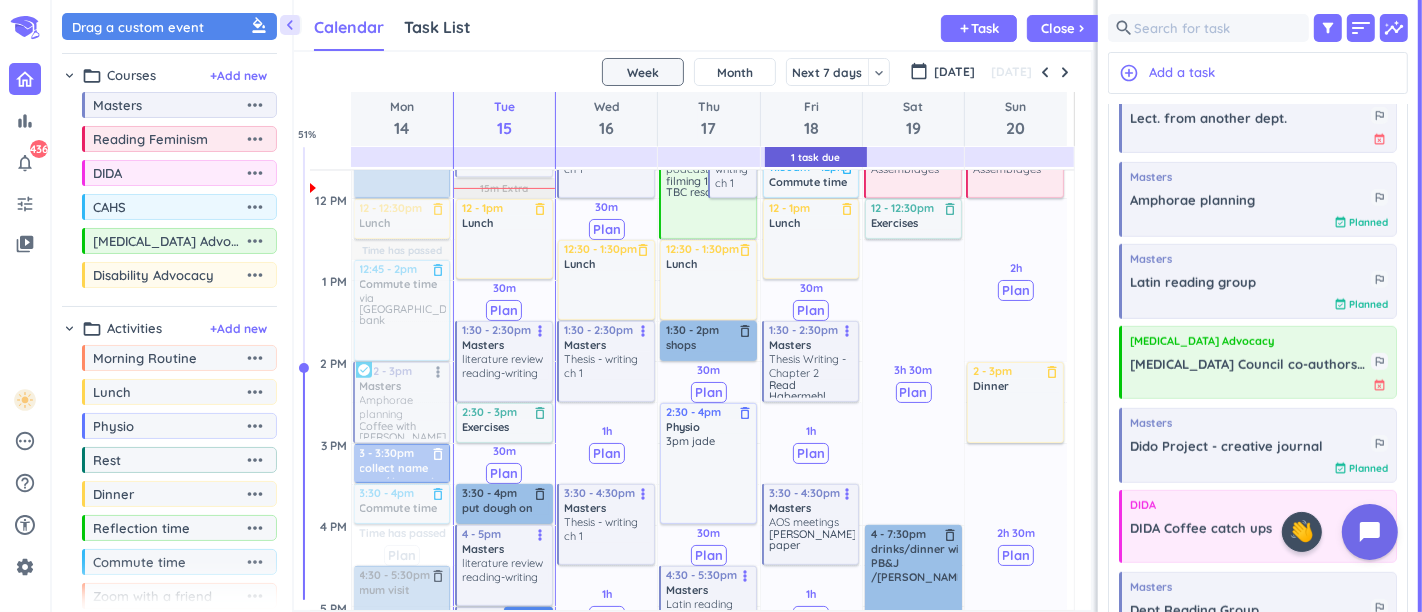 scroll, scrollTop: 514, scrollLeft: 0, axis: vertical 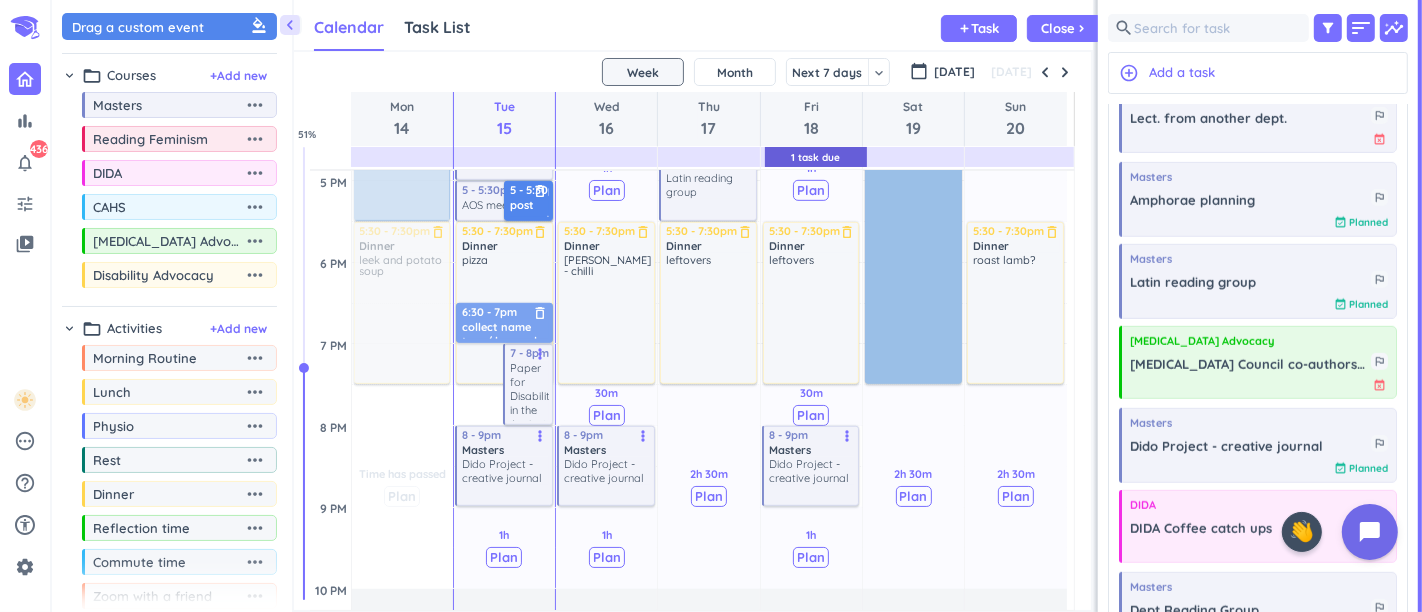 drag, startPoint x: 368, startPoint y: 570, endPoint x: 496, endPoint y: 306, distance: 293.39392 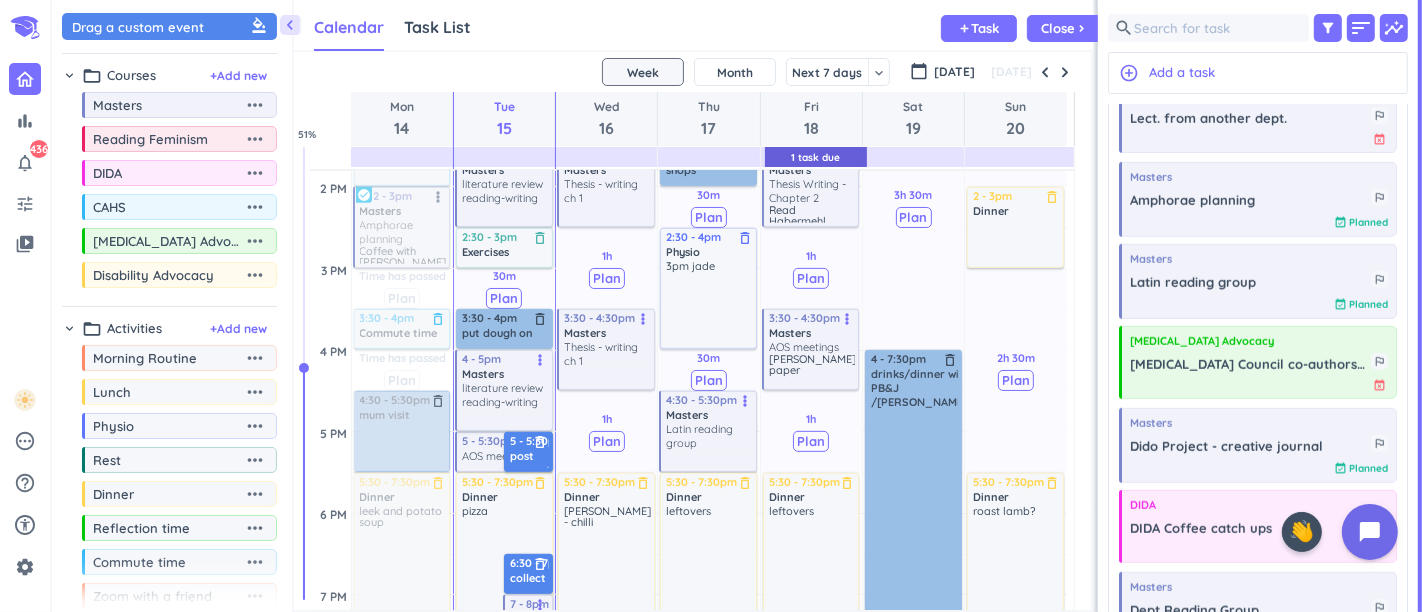 scroll, scrollTop: 829, scrollLeft: 0, axis: vertical 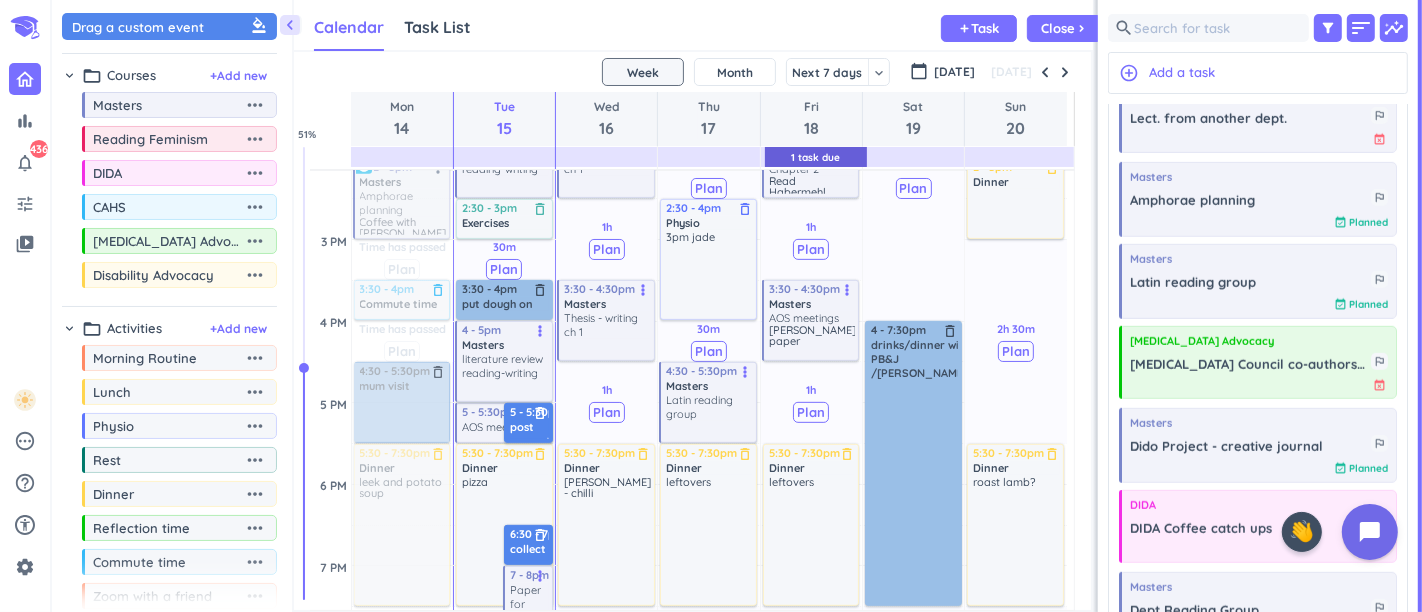 click at bounding box center (1045, 72) 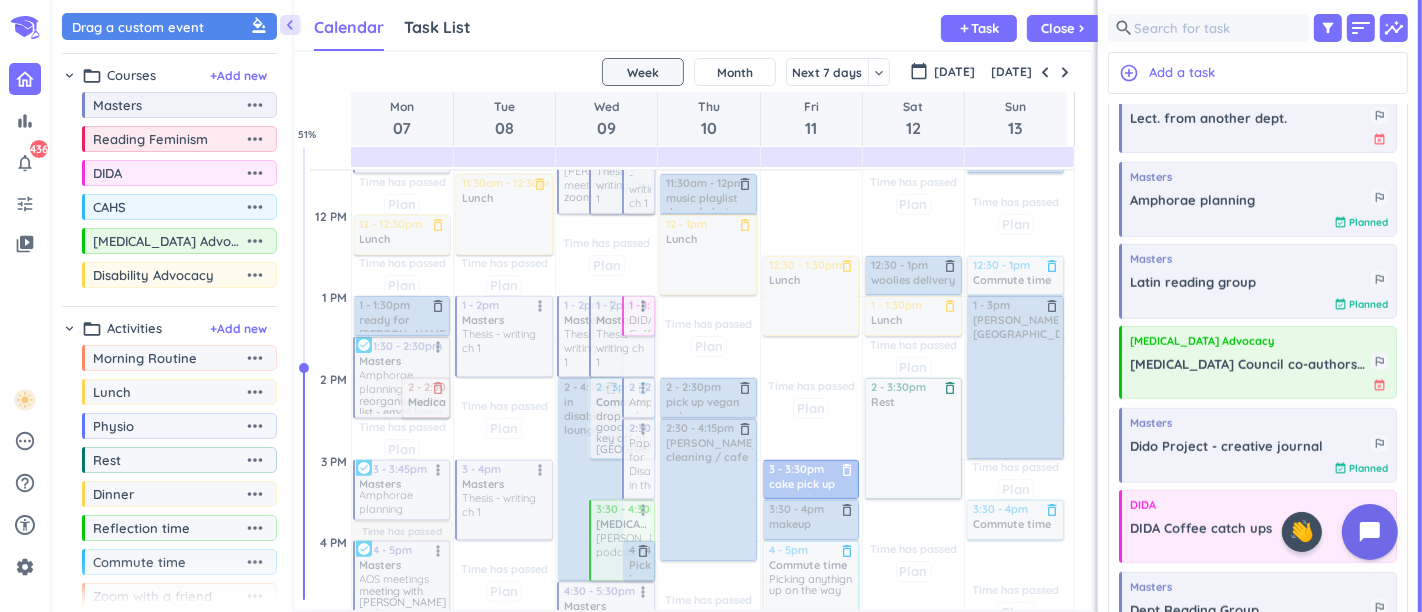 scroll, scrollTop: 720, scrollLeft: 0, axis: vertical 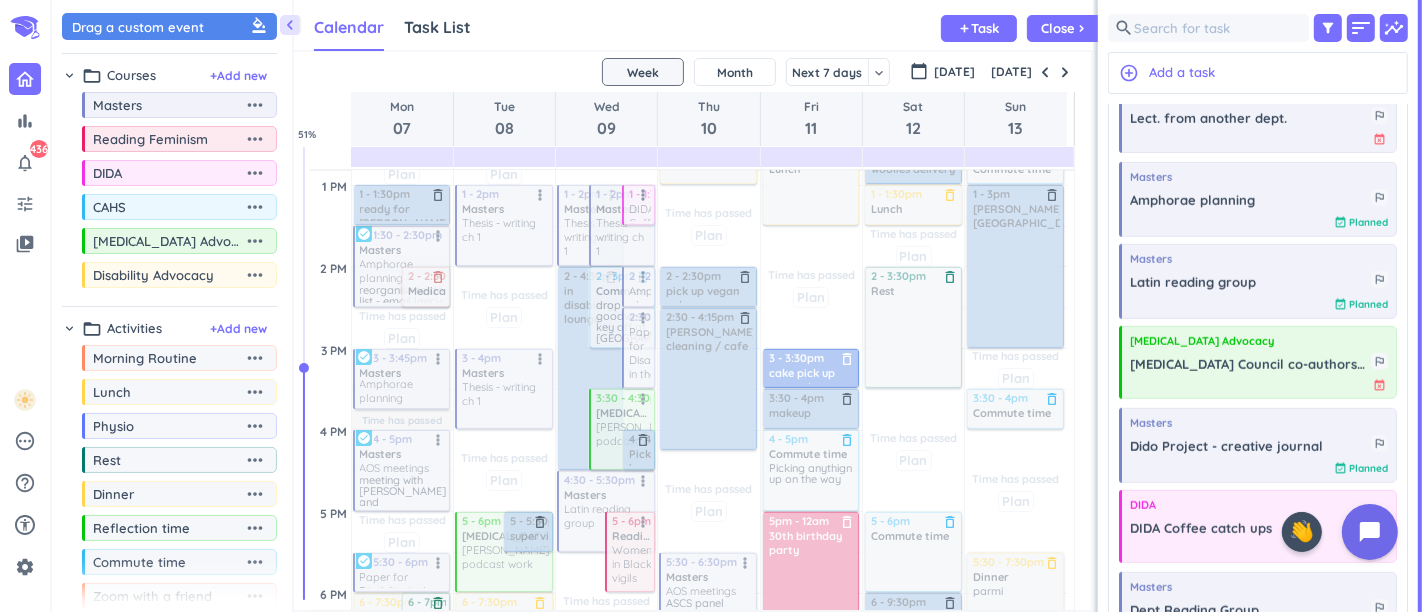 click at bounding box center (707, 379) 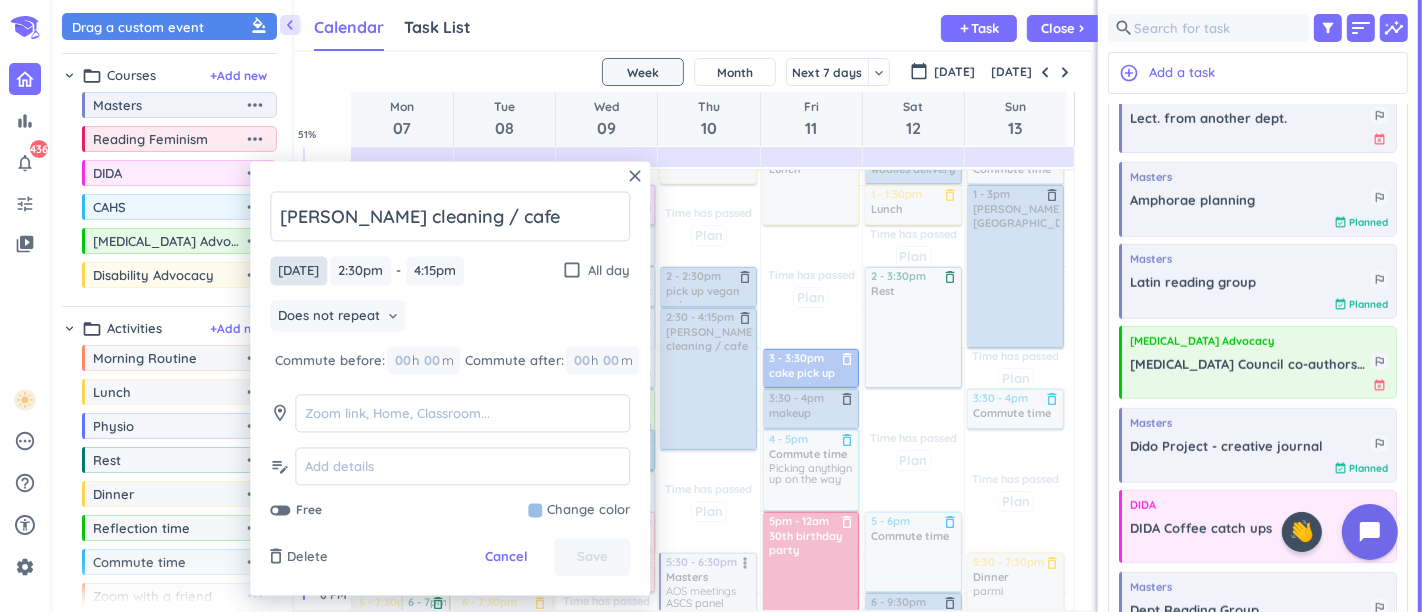 click on "[DATE]" at bounding box center [298, 270] 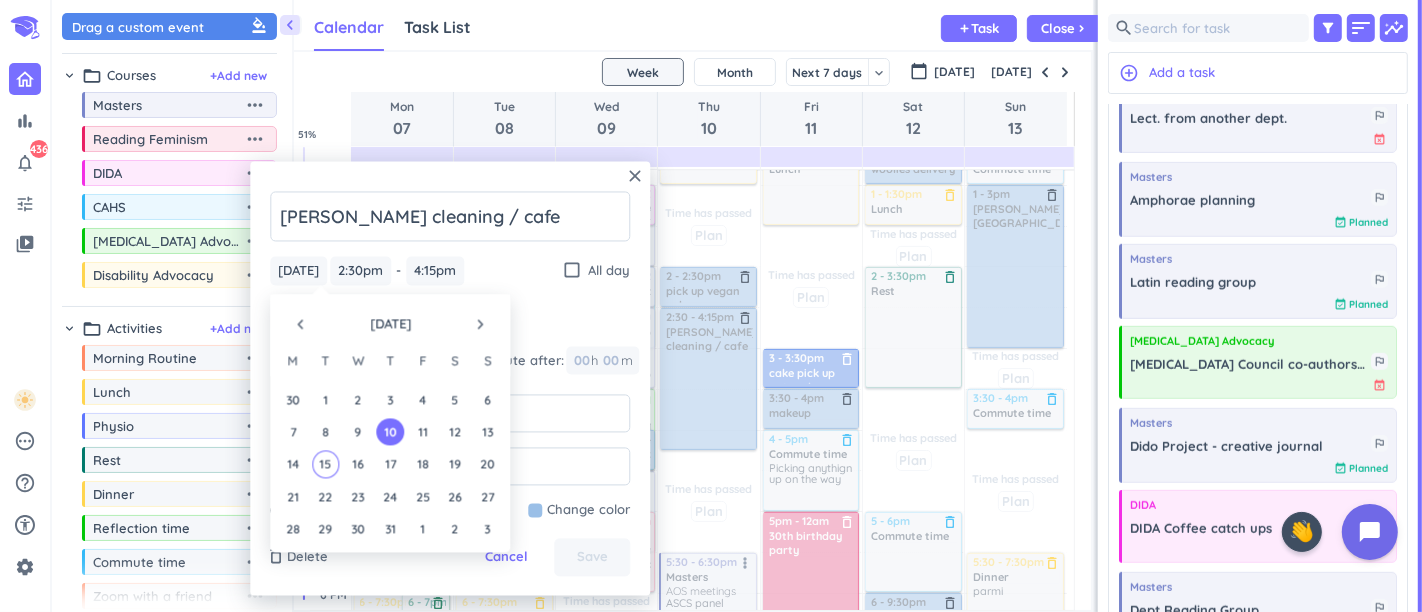 click on "14" at bounding box center (292, 464) 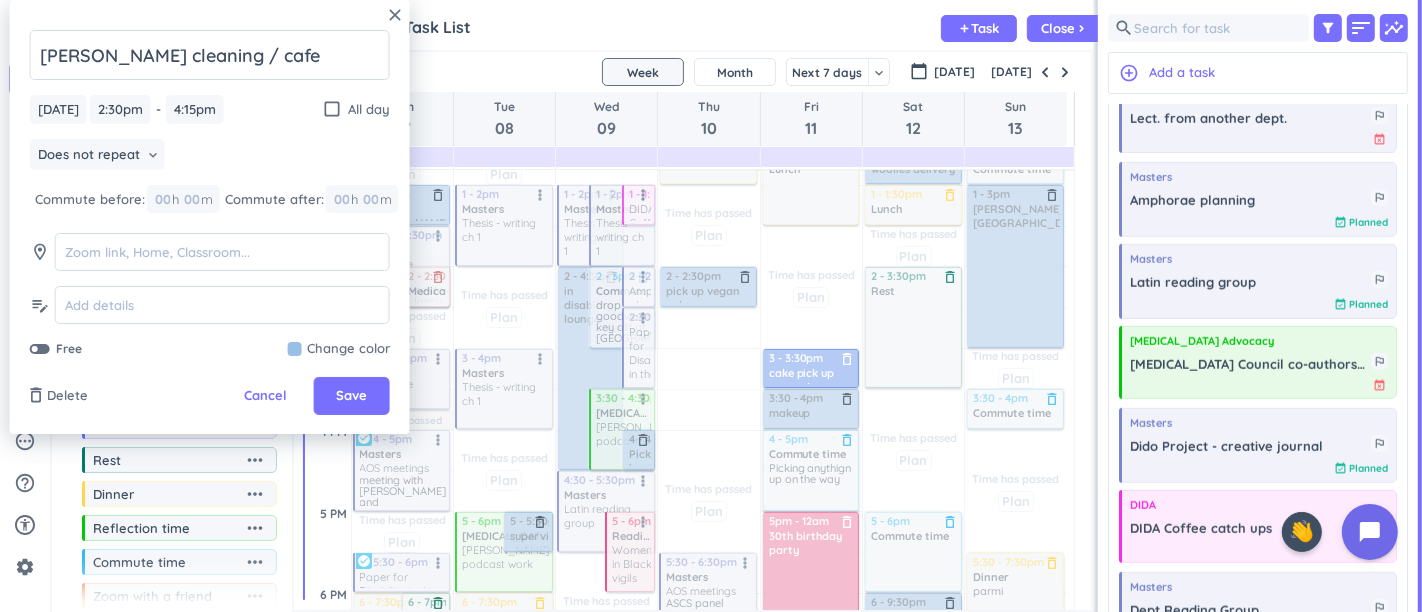 click on "Save" at bounding box center (352, 396) 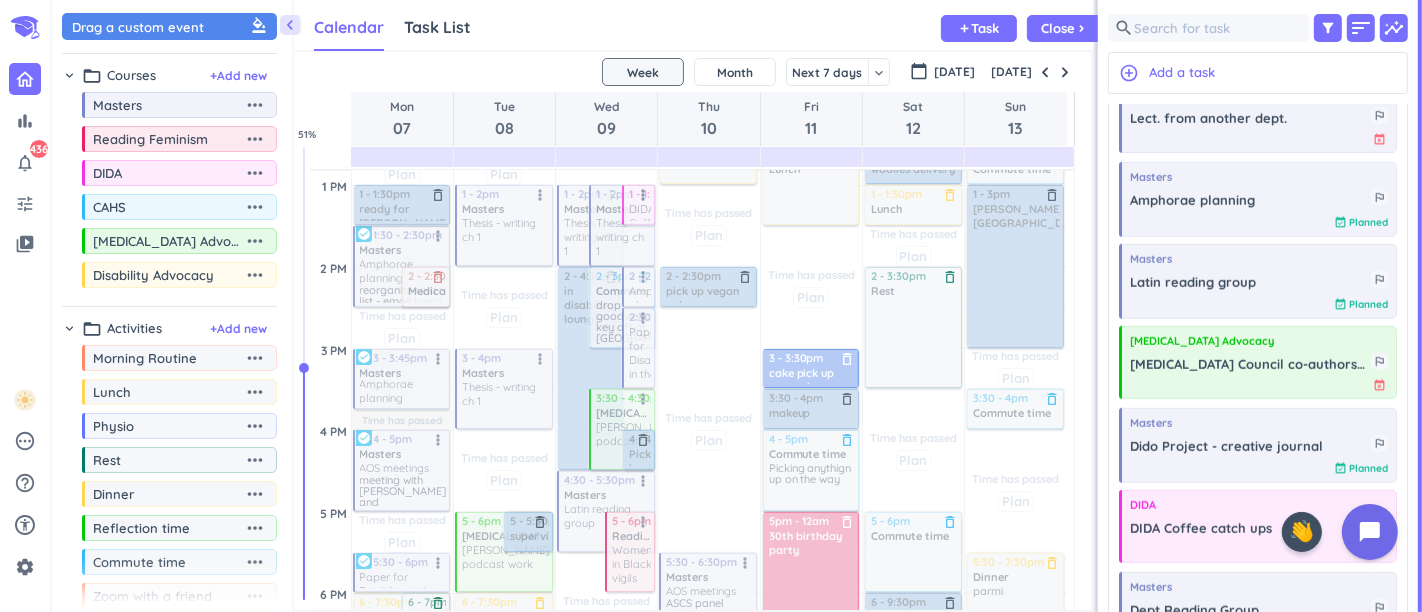 click at bounding box center [1065, 72] 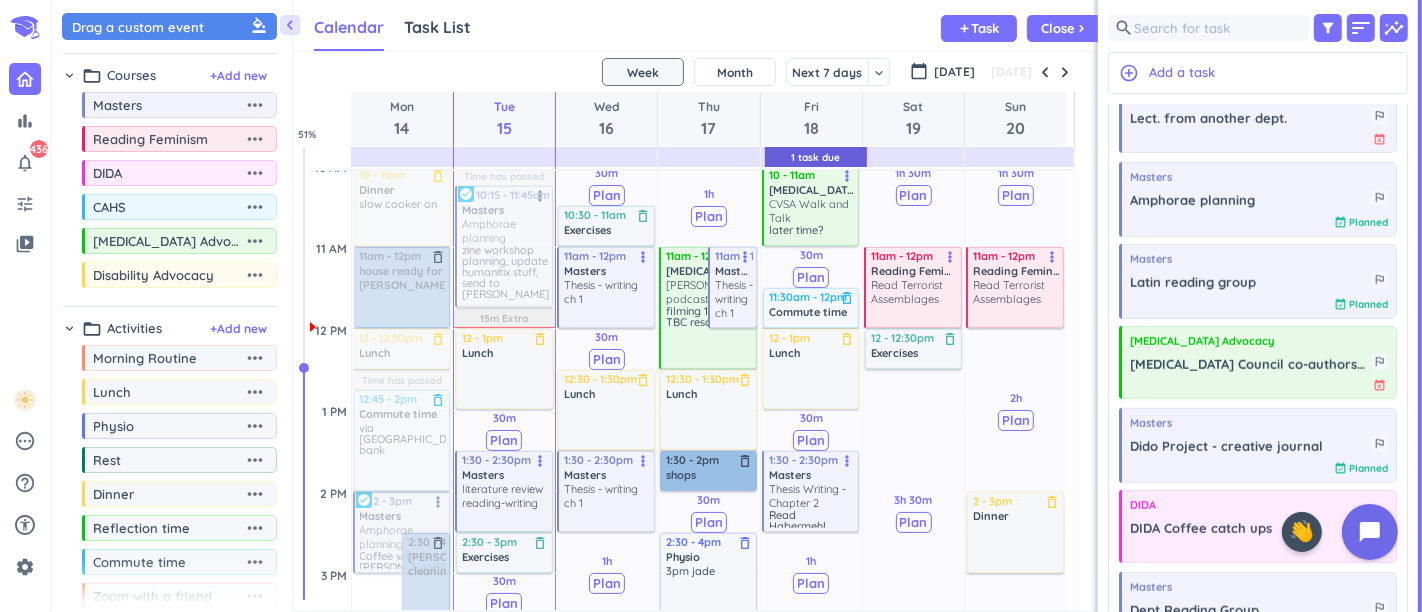 scroll, scrollTop: 498, scrollLeft: 0, axis: vertical 